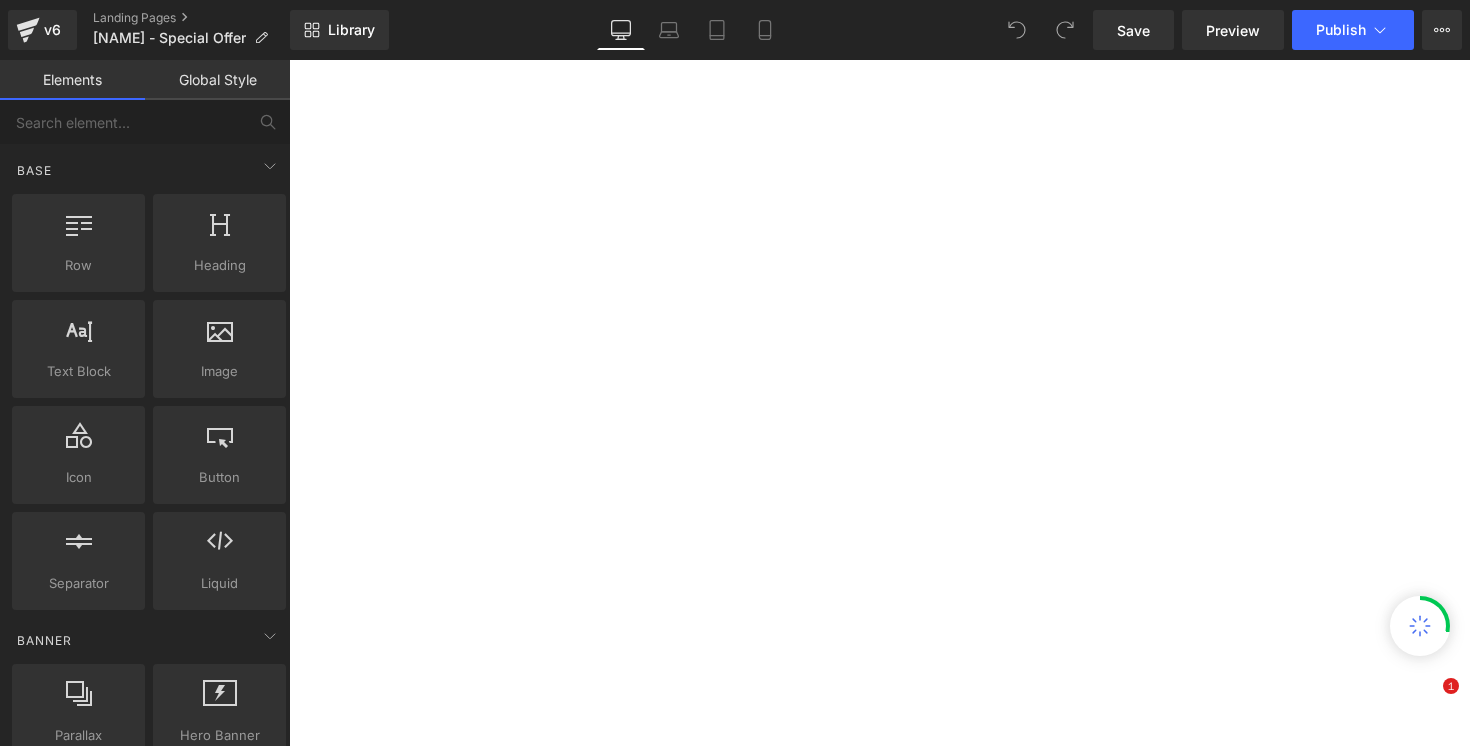 scroll, scrollTop: 0, scrollLeft: 0, axis: both 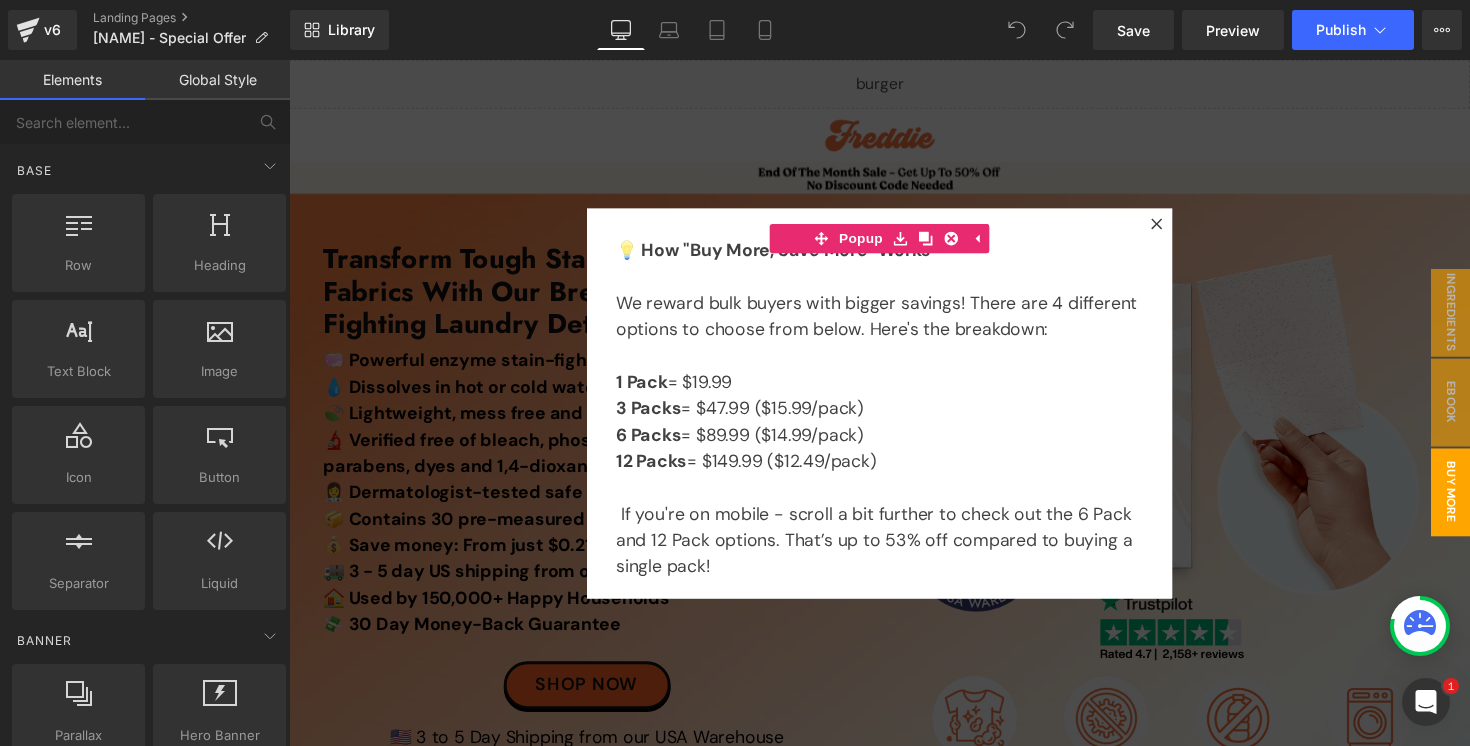 click at bounding box center (894, 411) 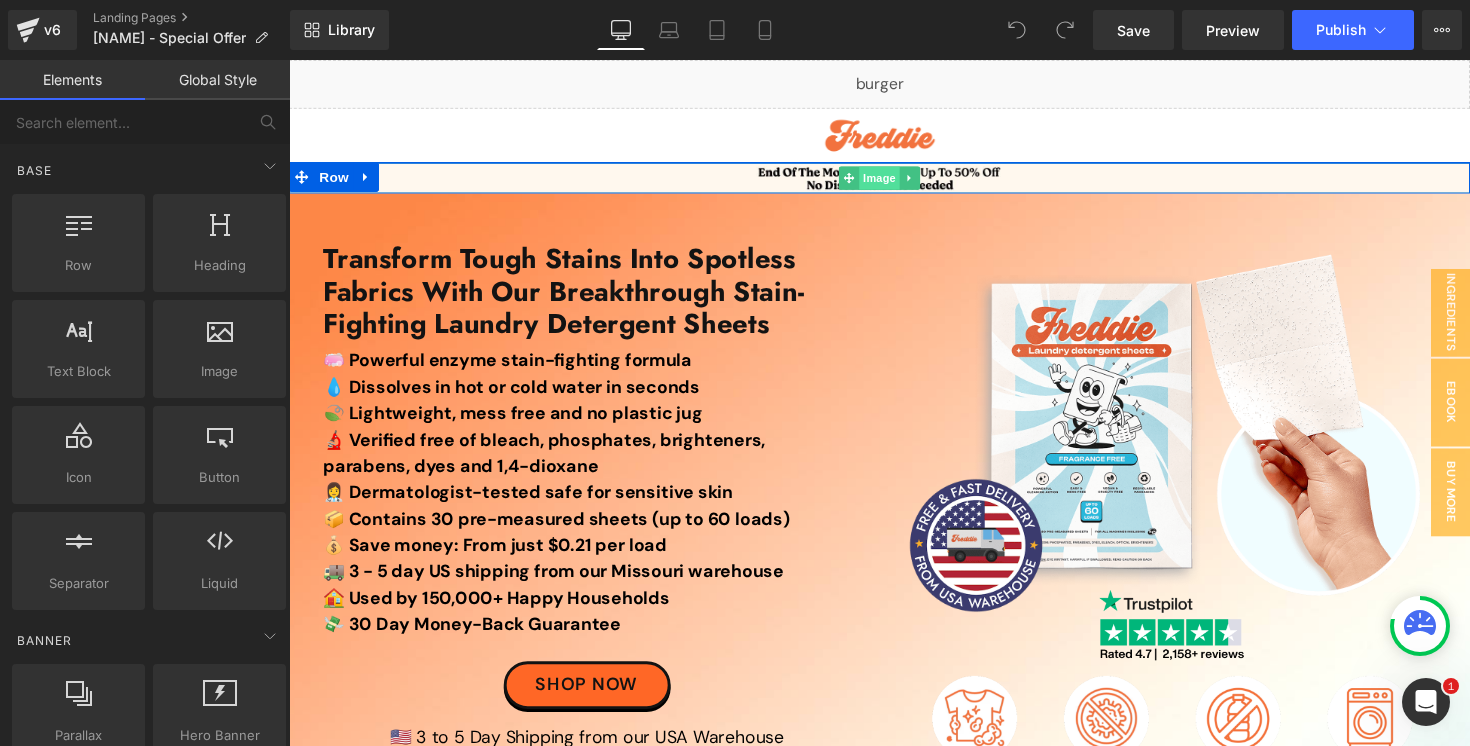 click on "Image" at bounding box center [894, 181] 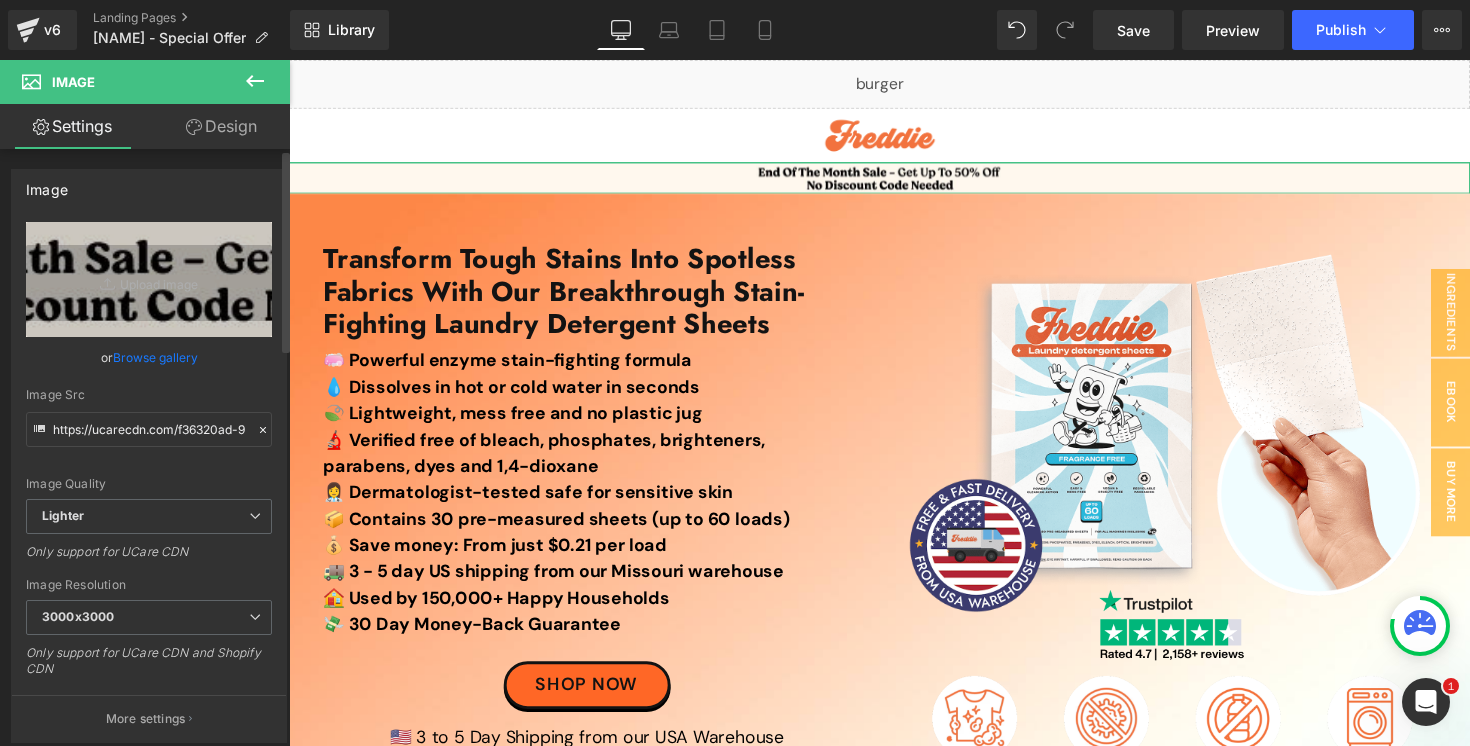 click on "Browse gallery" at bounding box center (155, 357) 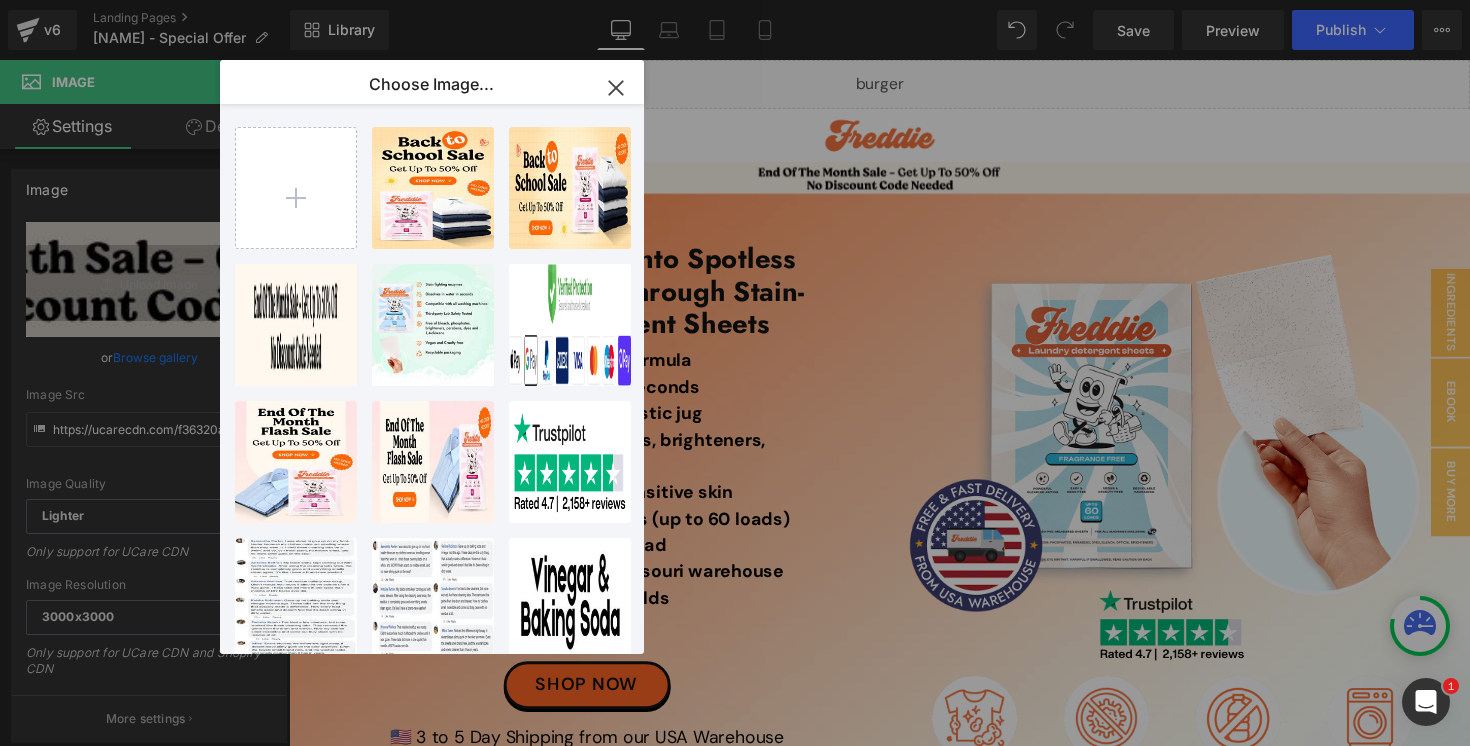 click 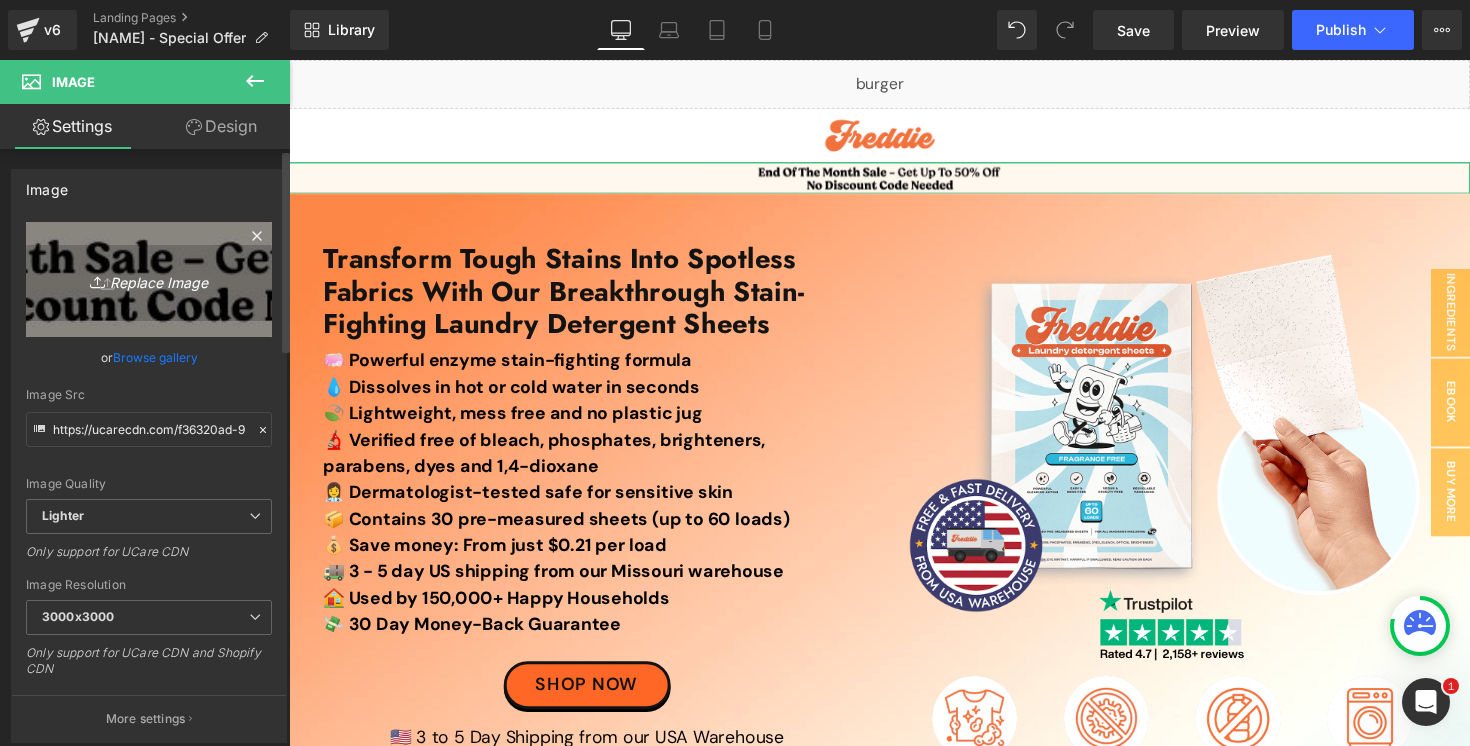 click on "Replace Image" at bounding box center [149, 279] 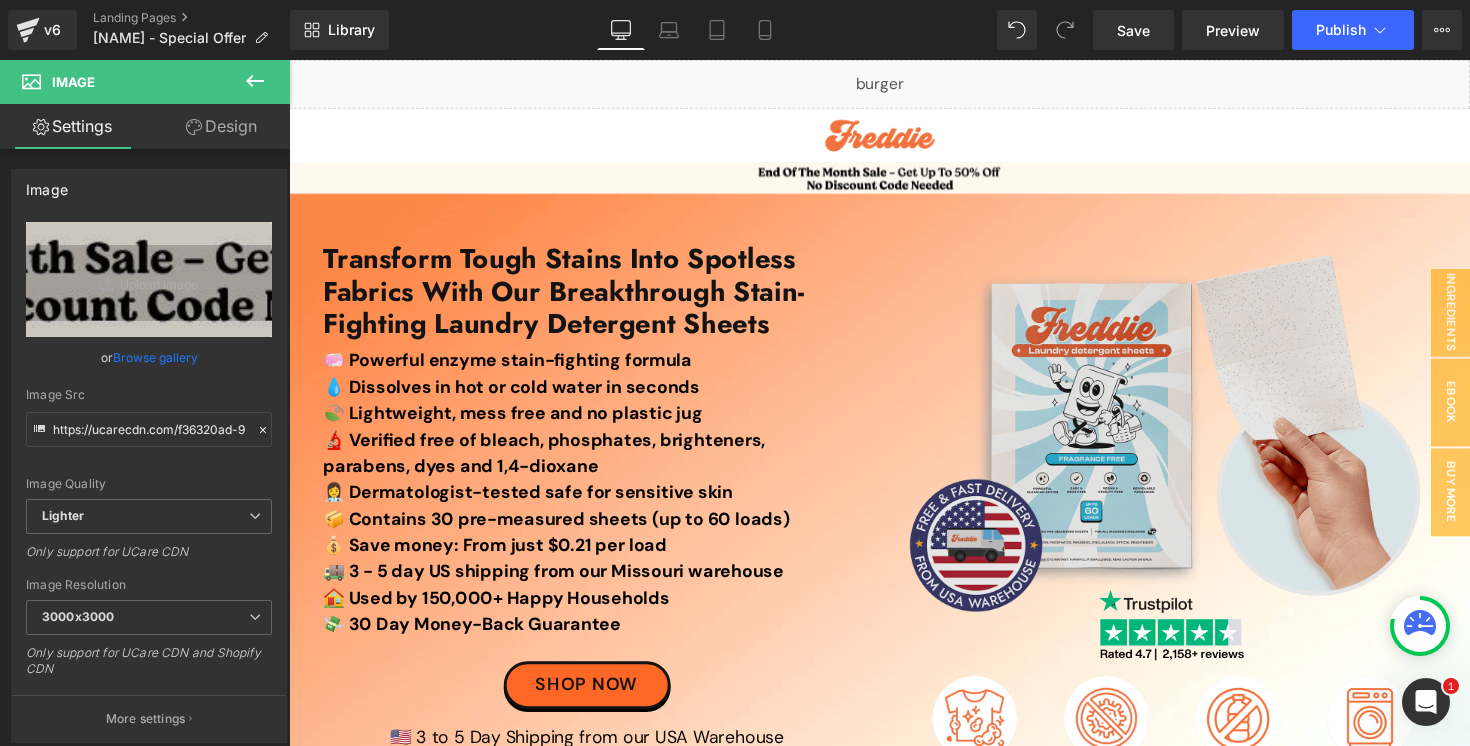 type on "C:\fakepath\Back To School Top Banner.jpg" 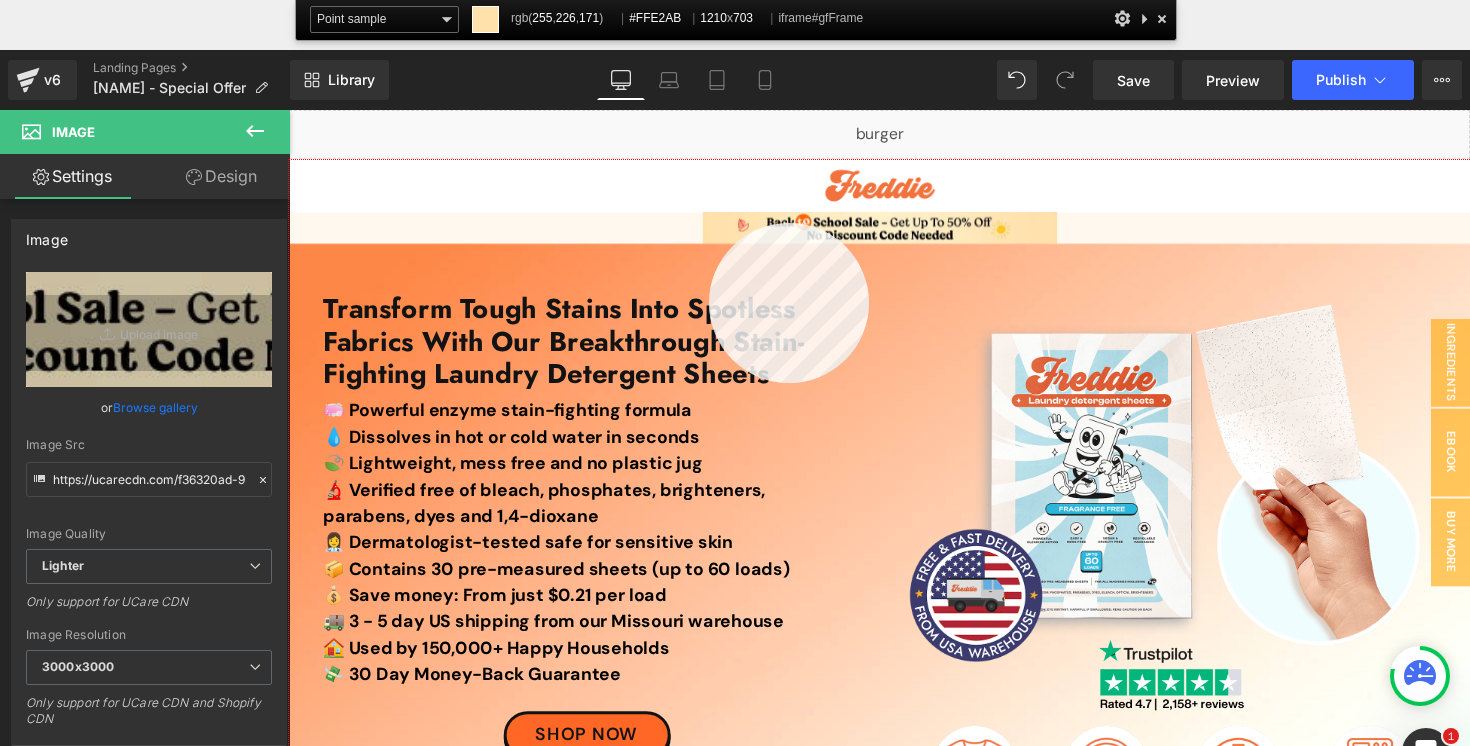 click at bounding box center (894, 511) 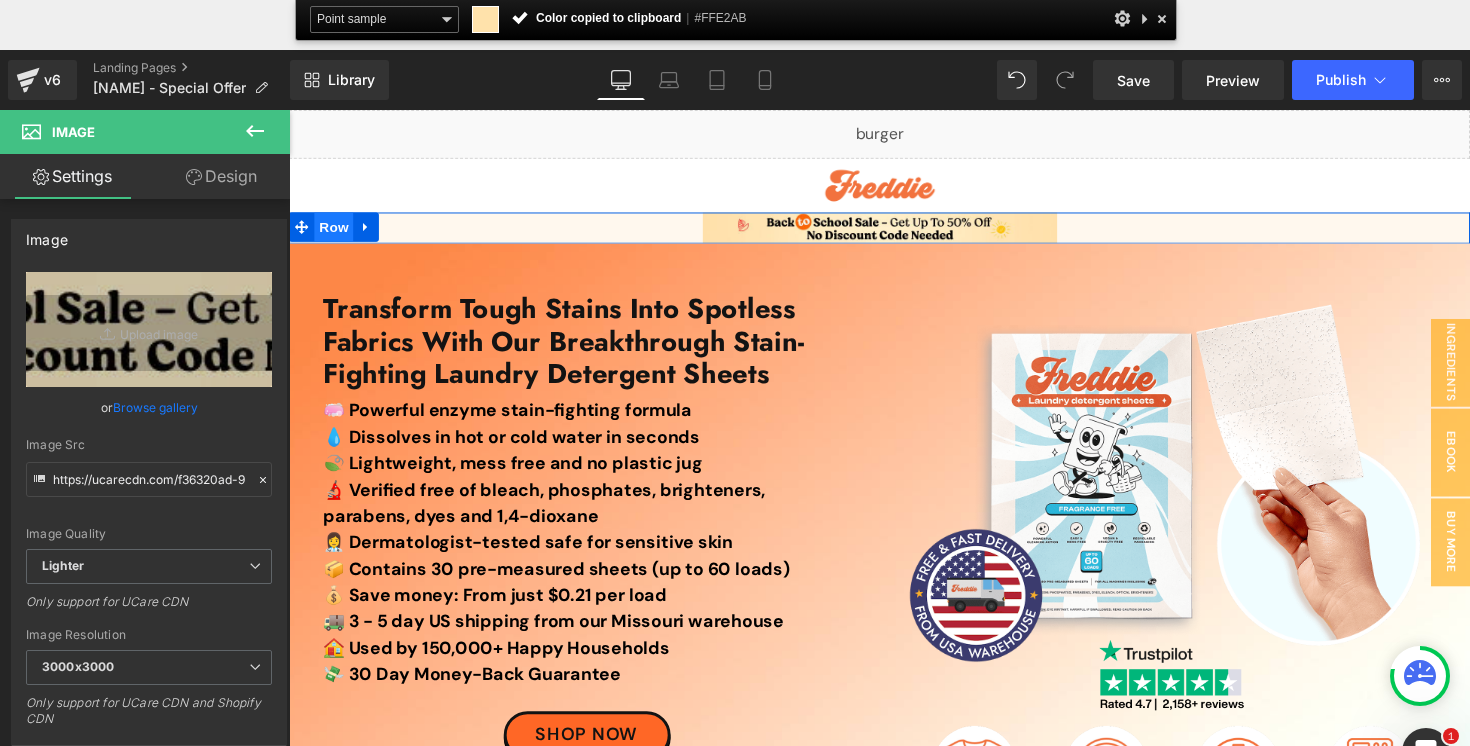 click on "Row" at bounding box center [335, 230] 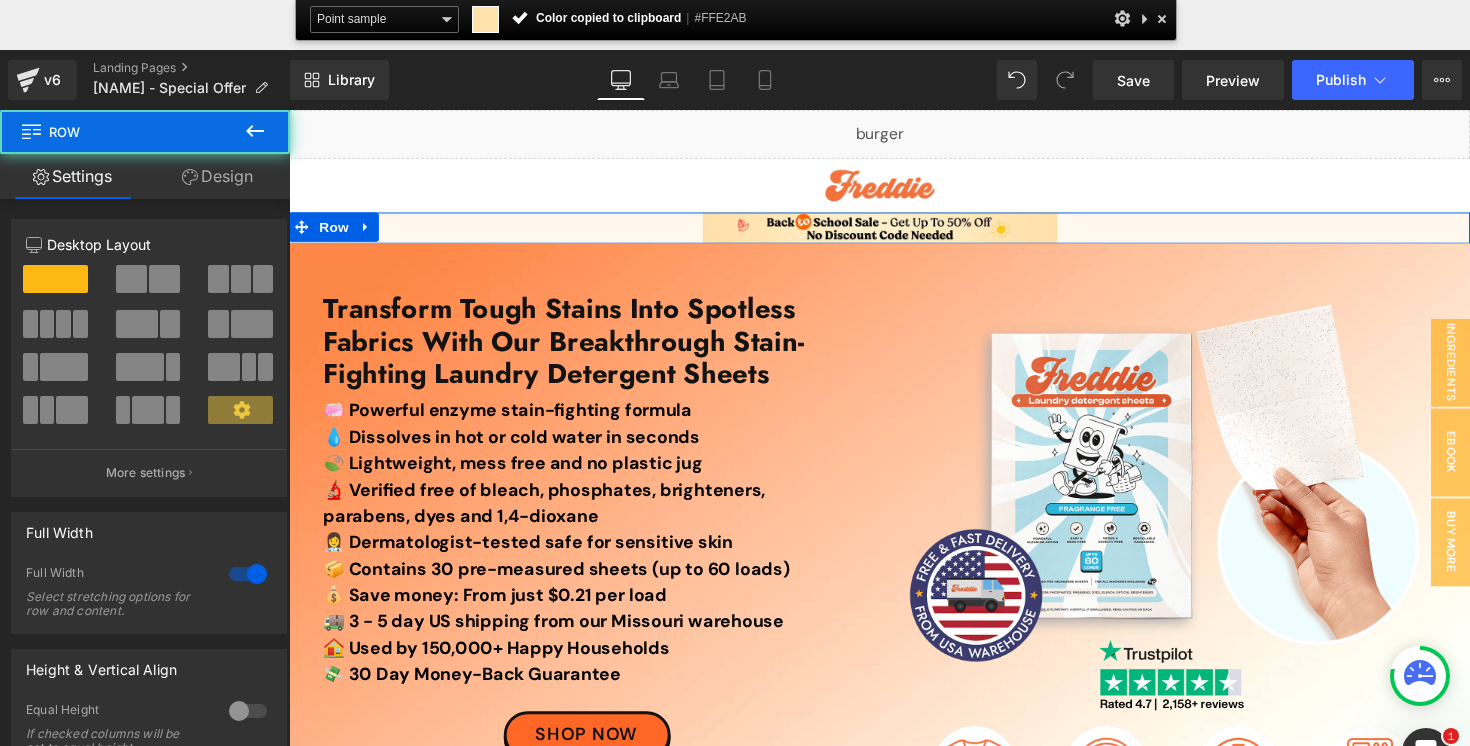 click on "Design" at bounding box center (217, 176) 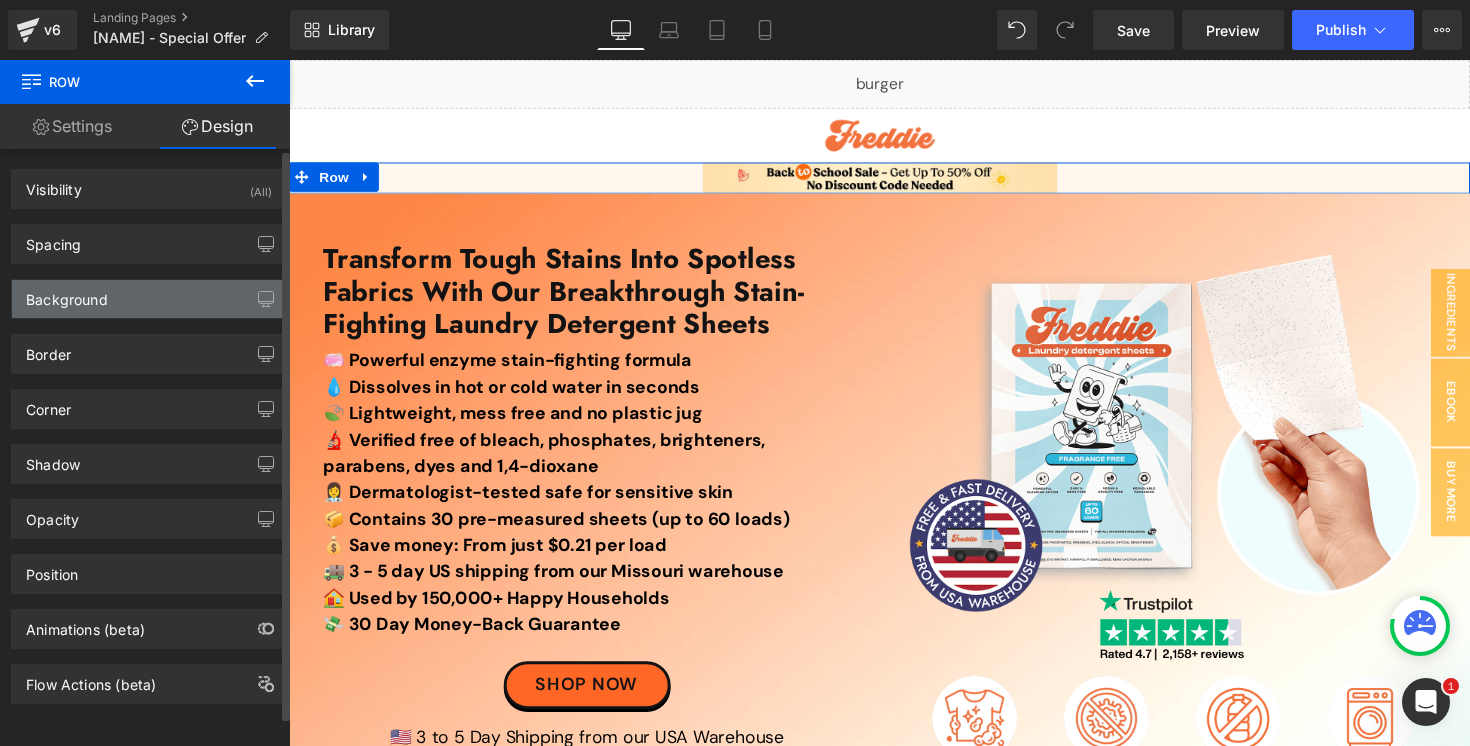click on "Background" at bounding box center (149, 299) 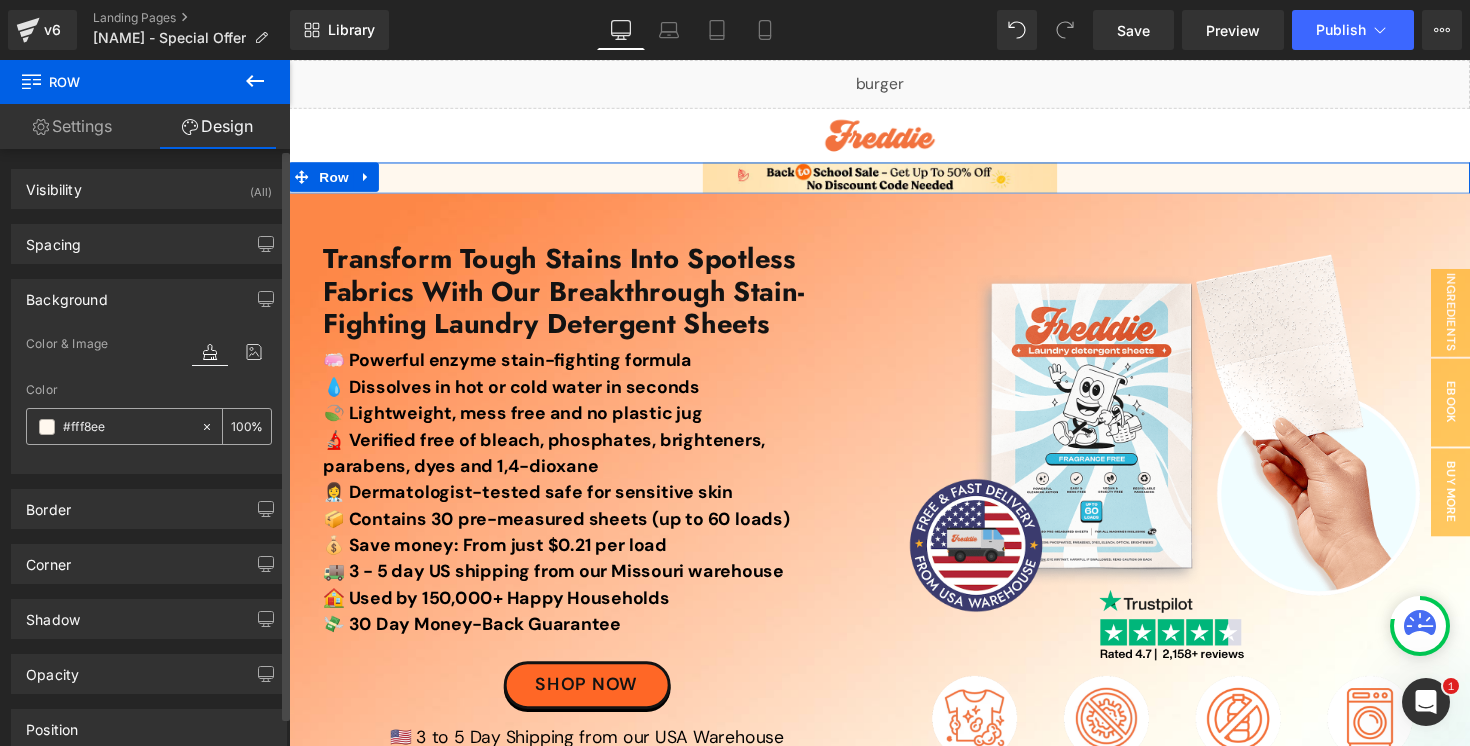 click on "#fff8ee" at bounding box center (127, 427) 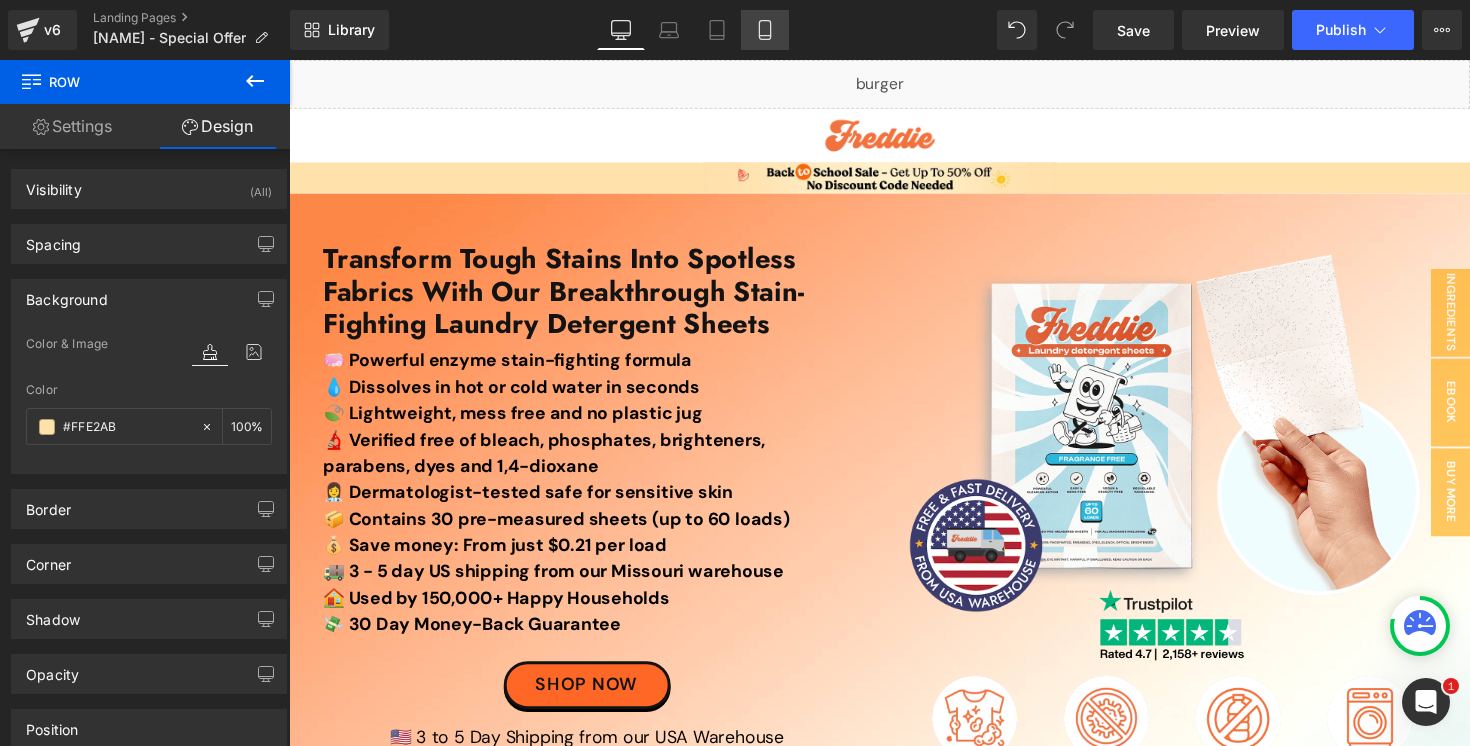 type on "#FFE2AB" 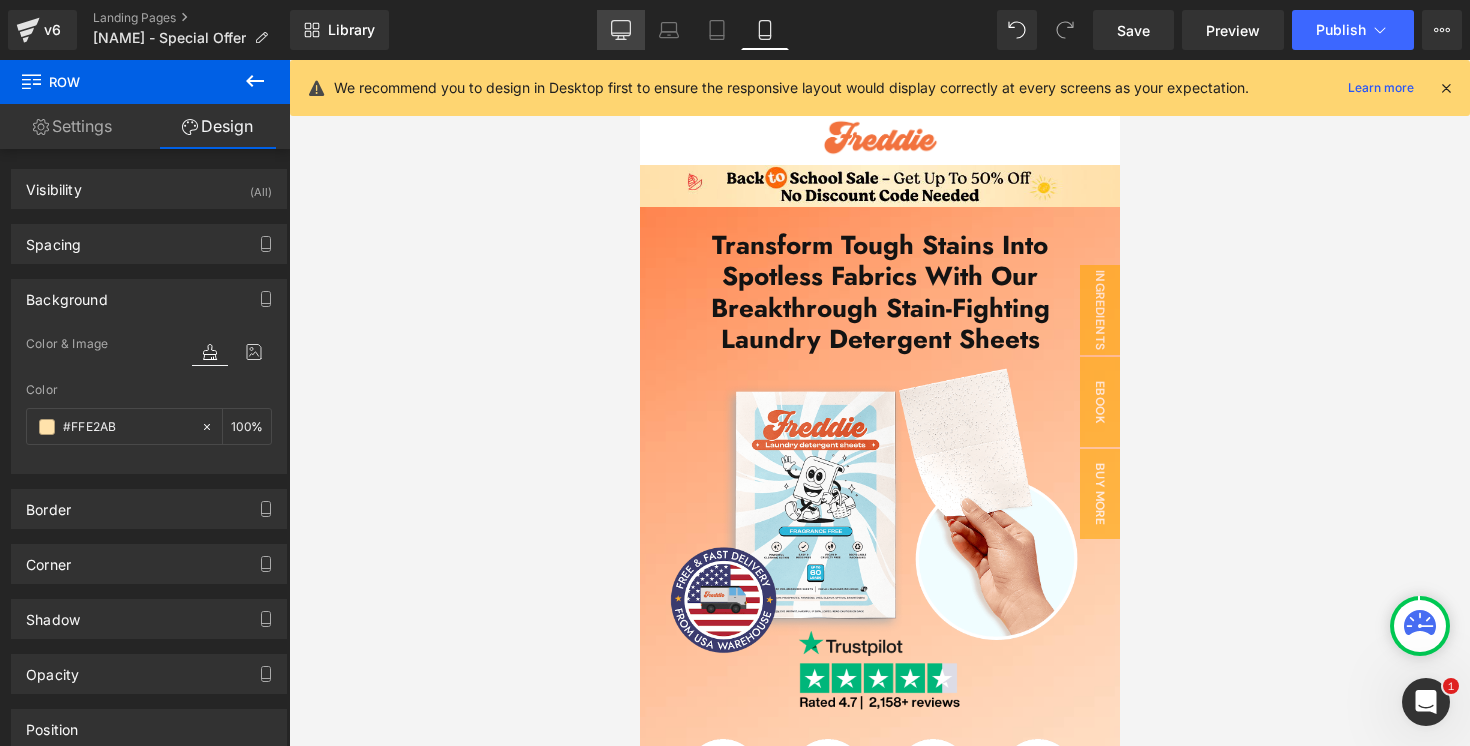 click on "Desktop" at bounding box center [621, 30] 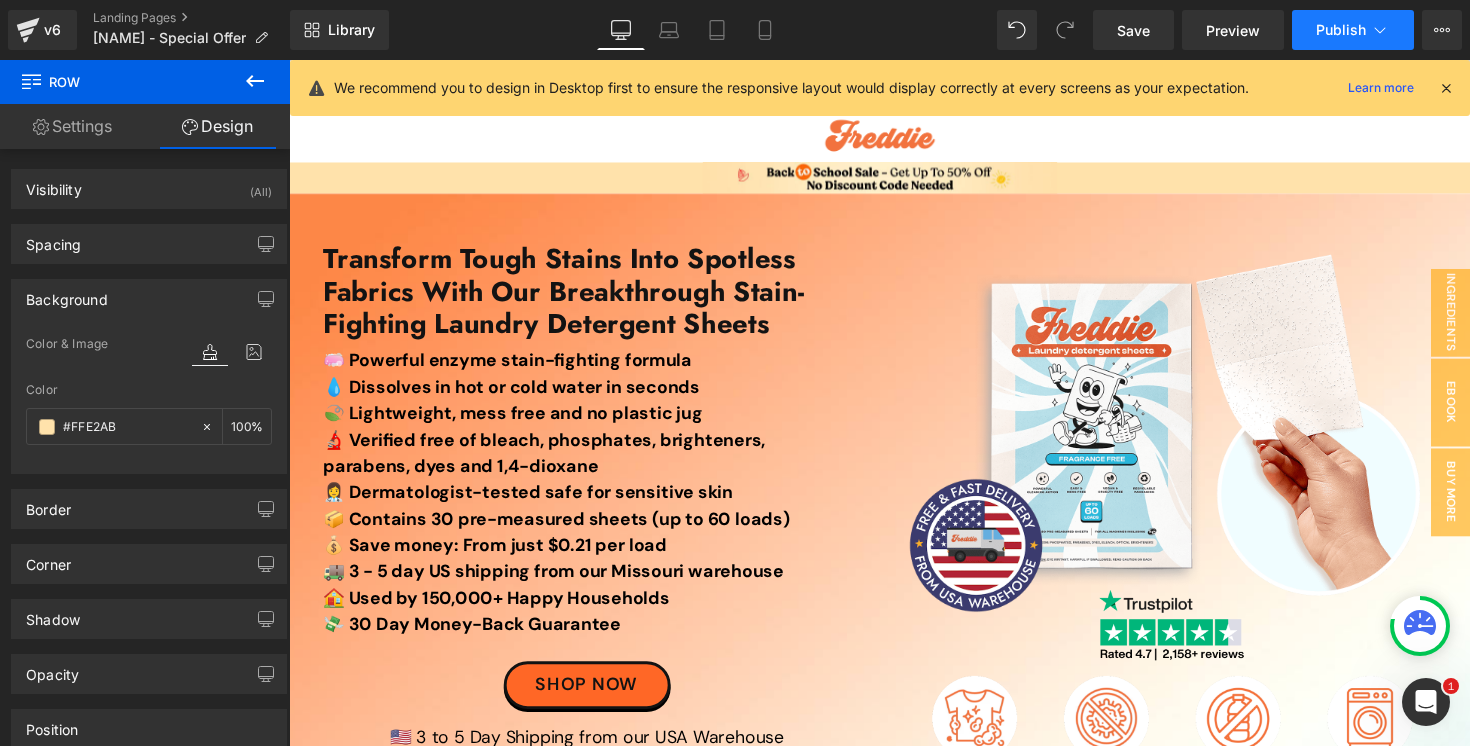 click on "Publish" at bounding box center [1341, 30] 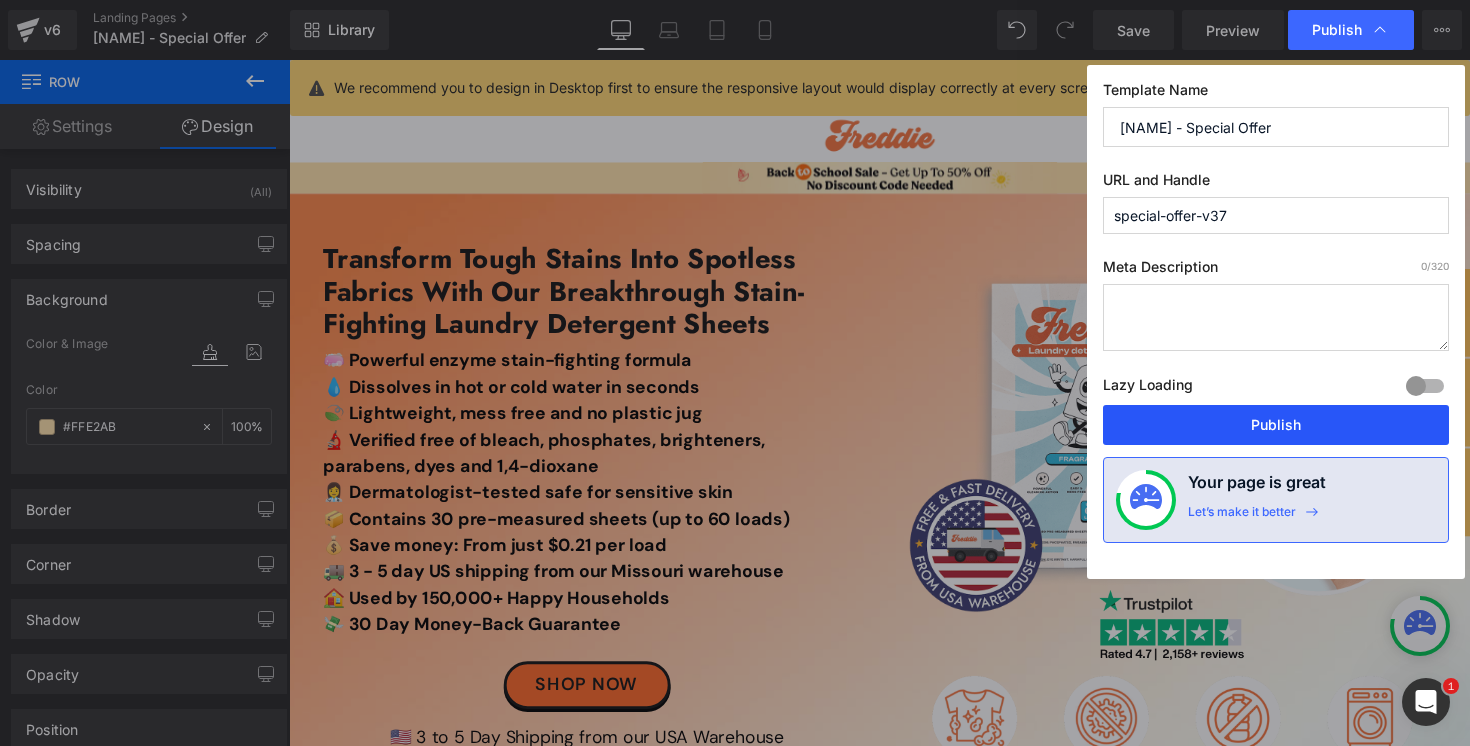 click on "Publish" at bounding box center (1276, 425) 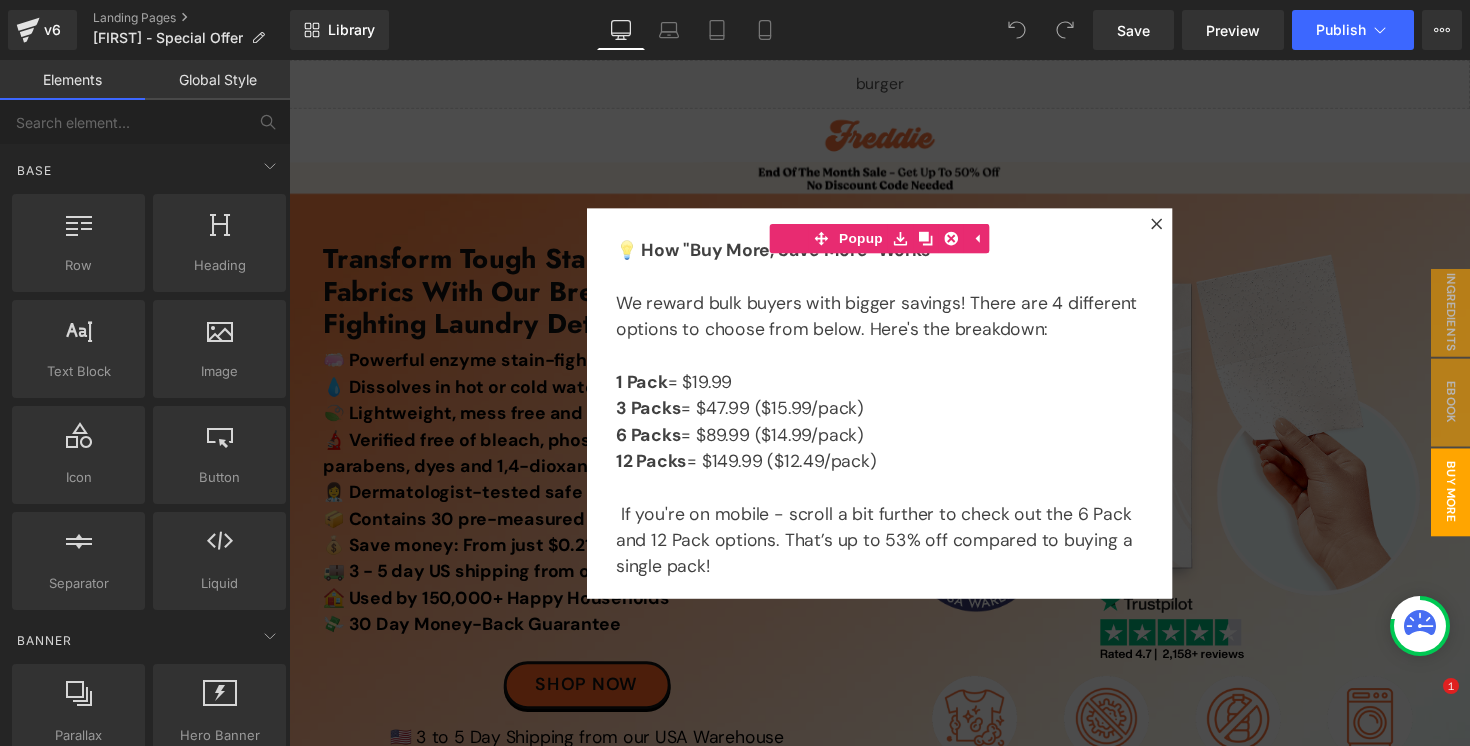 scroll, scrollTop: 0, scrollLeft: 0, axis: both 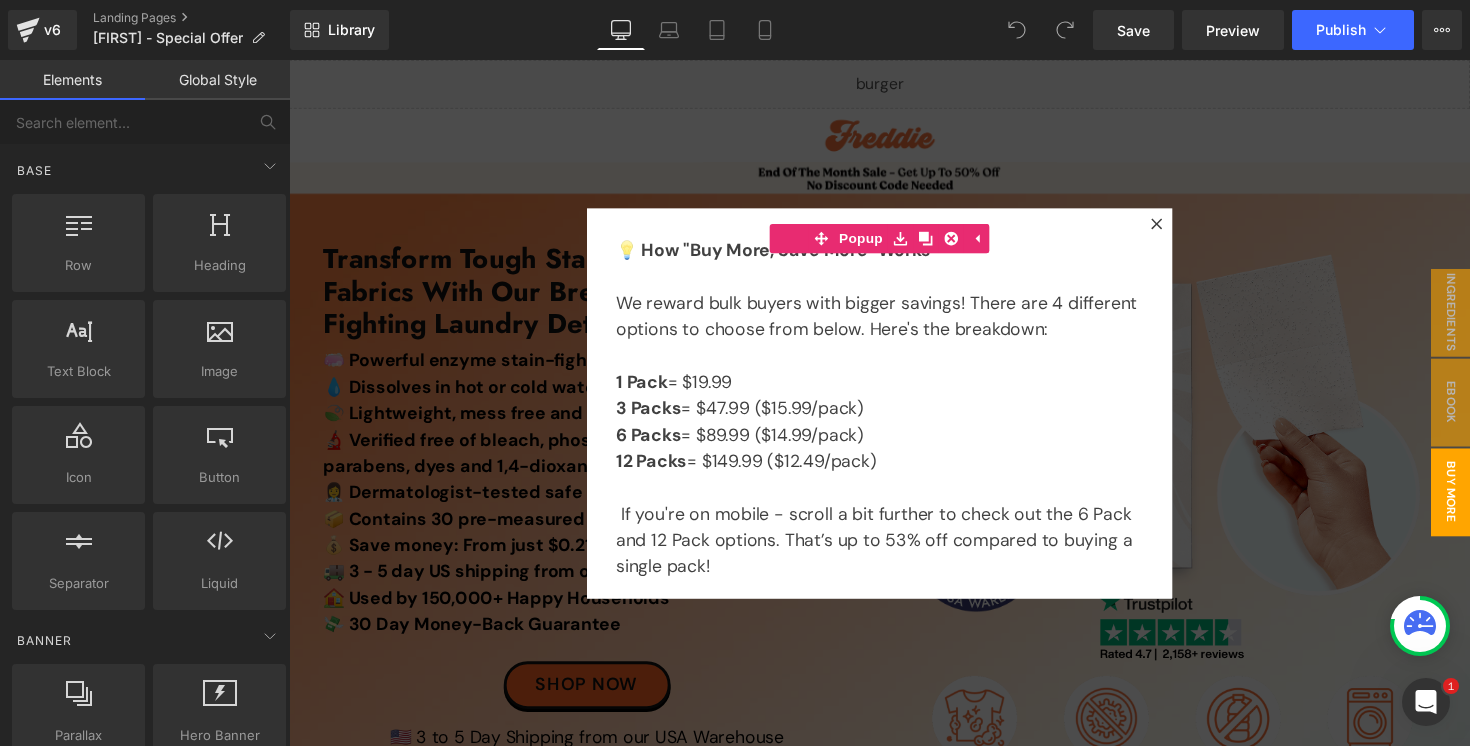 click on "Library Desktop Desktop Laptop Tablet Mobile Save Preview Publish Scheduled View Live Page View with current Template Save Template to Library Schedule Publish  Optimize  Publish Settings Shortcuts  Your page can’t be published   You've reached the maximum number of published pages on your plan  (0/0).  You need to upgrade your plan or unpublish all your pages to get 1 publish slot.   Unpublish pages   Upgrade plan" at bounding box center [880, 30] 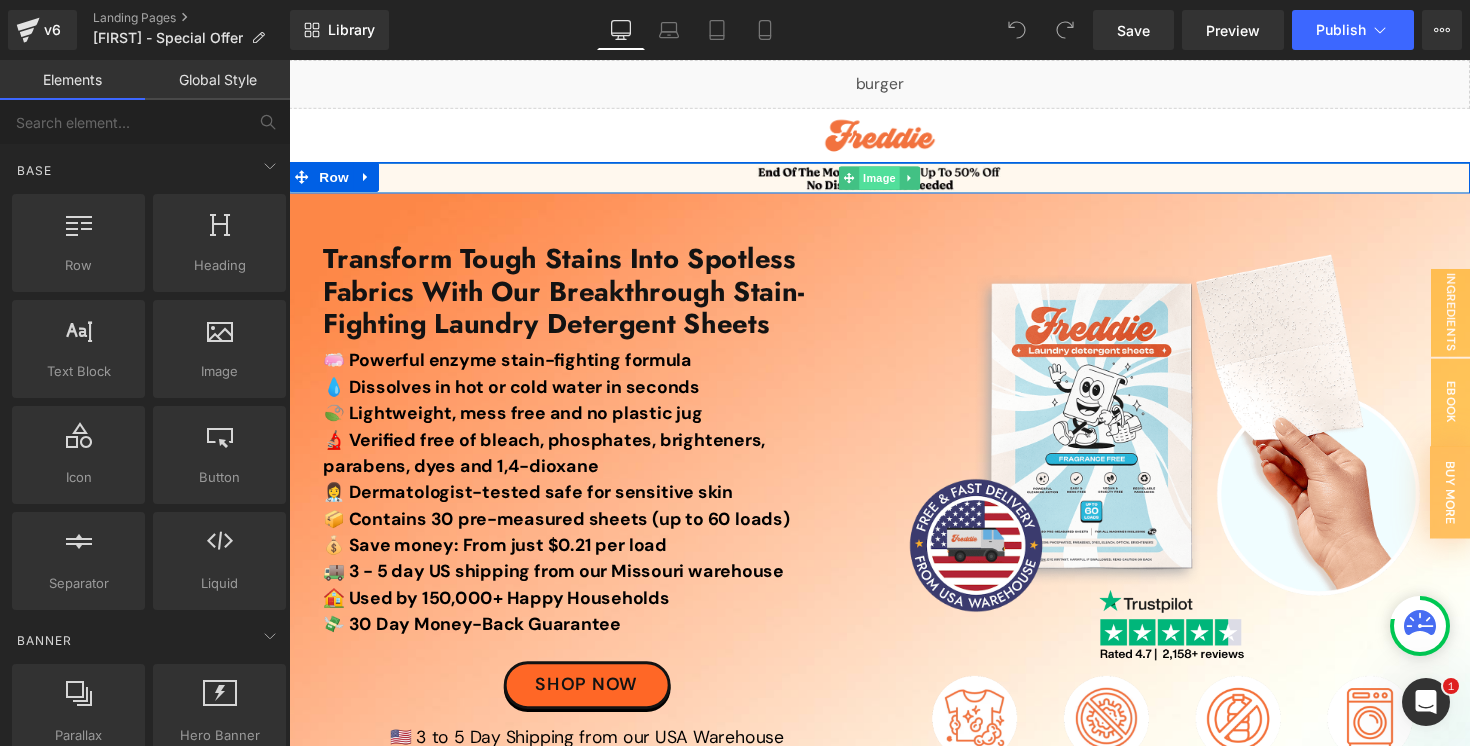 click on "Image" at bounding box center (894, 181) 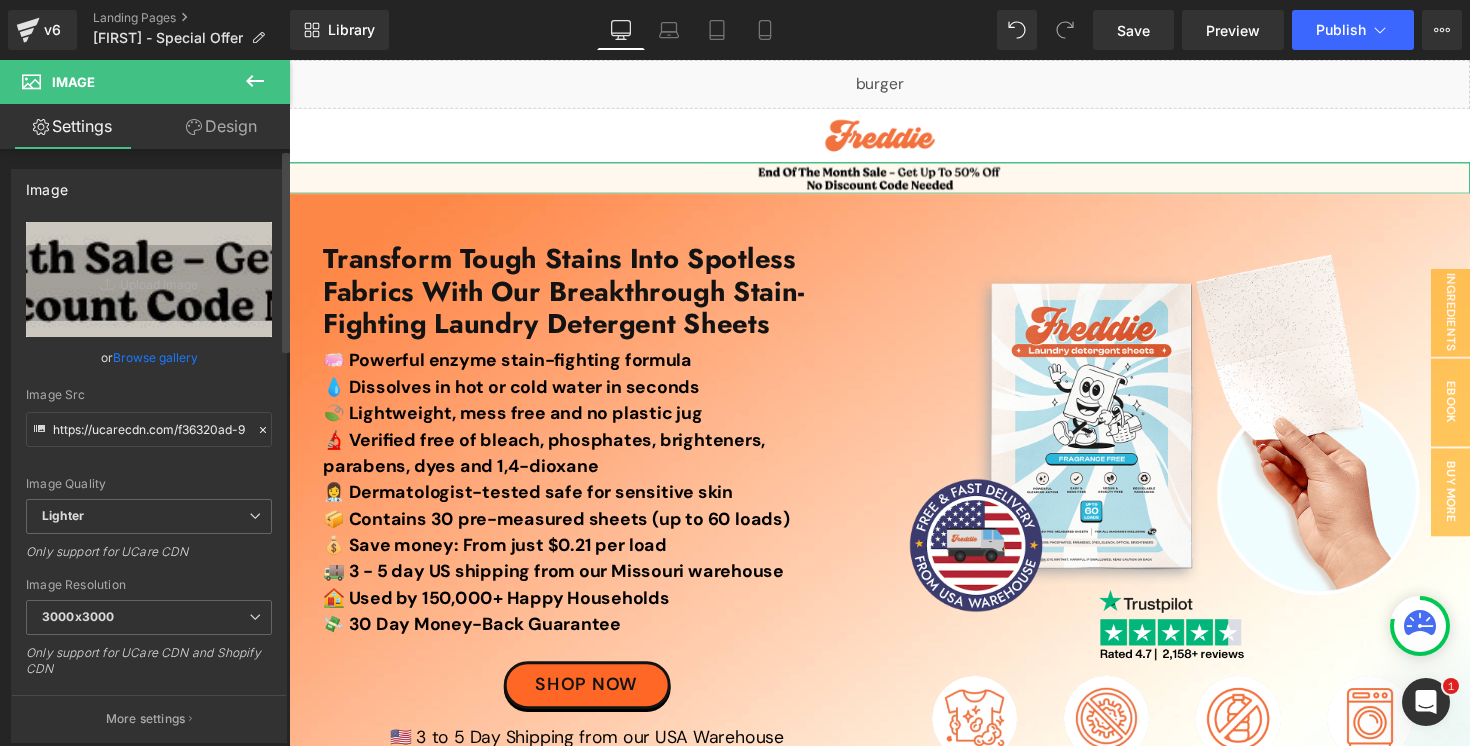 click on "Browse gallery" at bounding box center [155, 357] 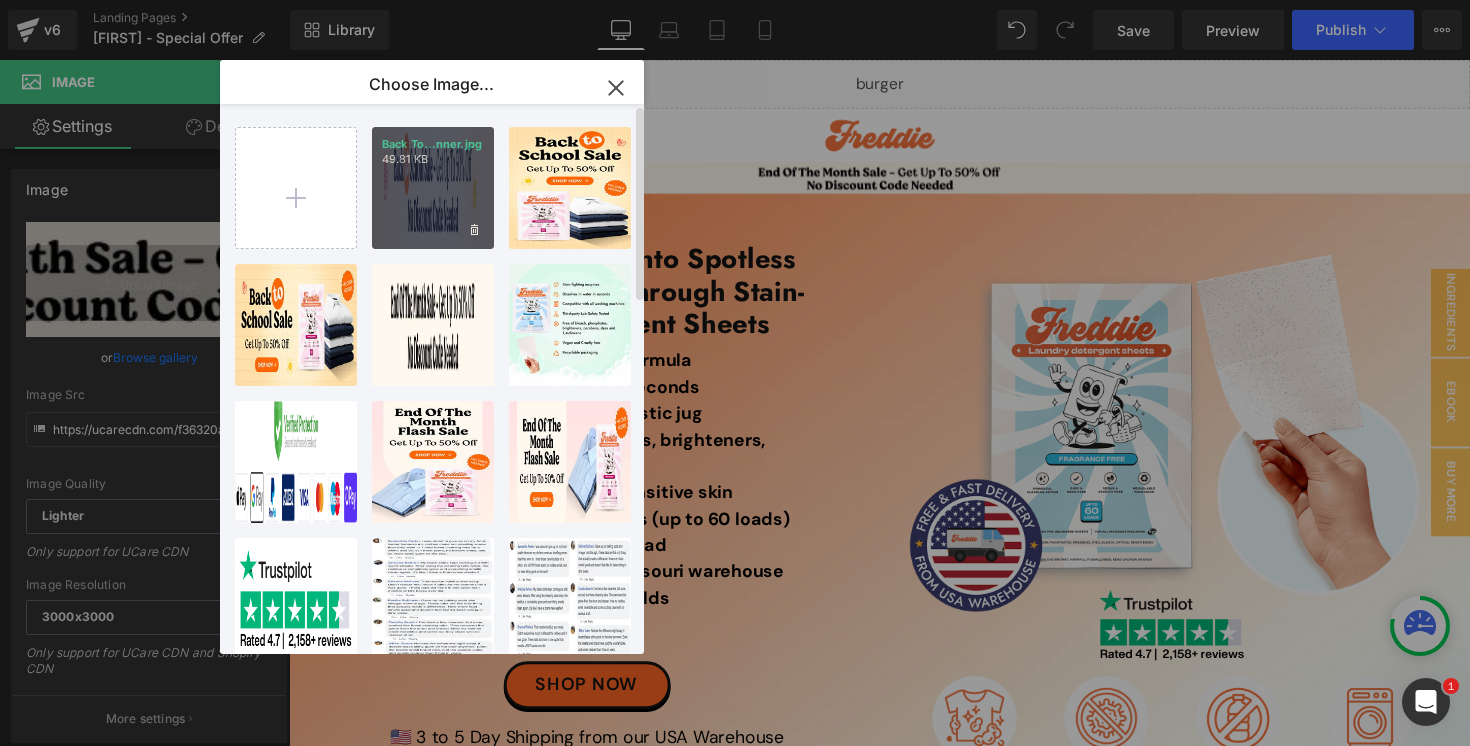 click on "Back To...nner.jpg 49.81 KB" at bounding box center (433, 188) 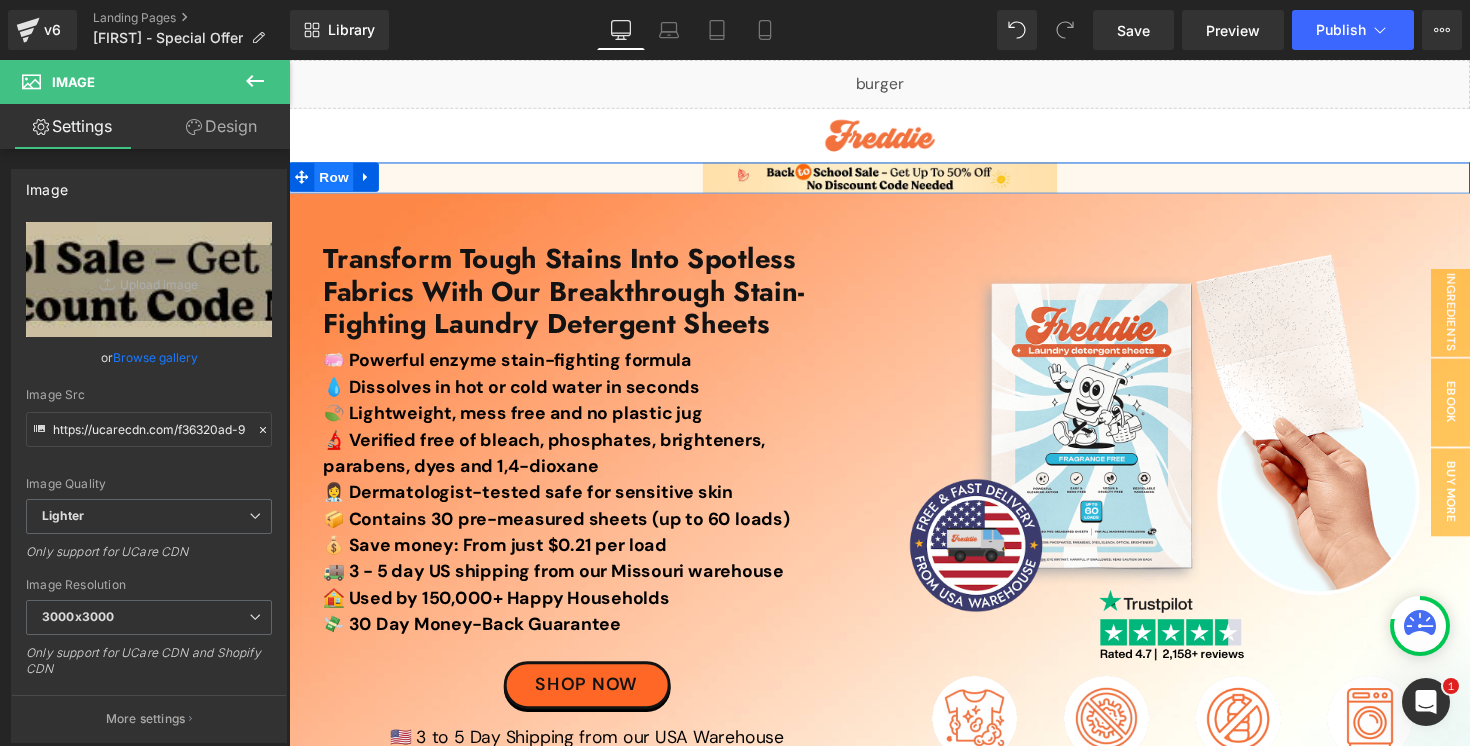 click on "Row" at bounding box center [335, 180] 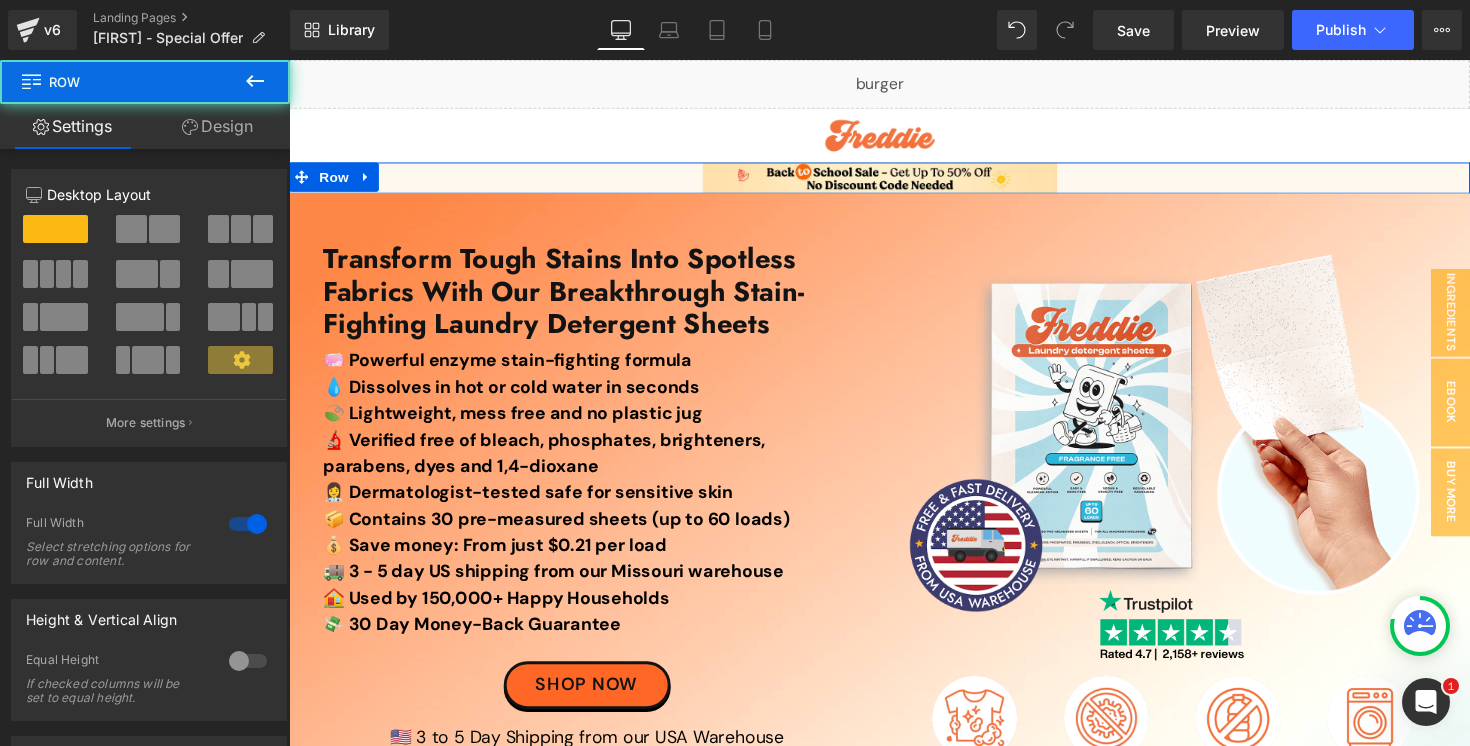 click on "Design" at bounding box center (217, 126) 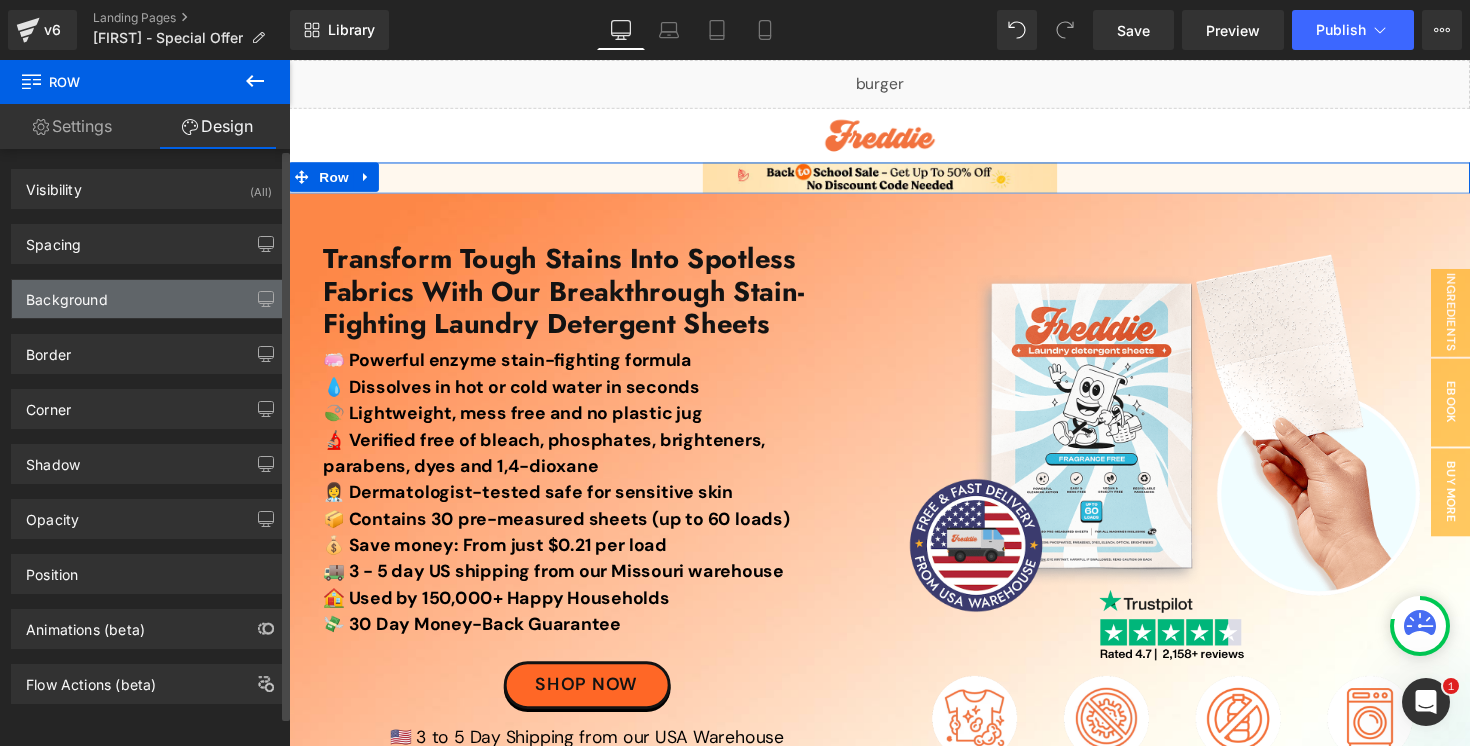 click on "Background" at bounding box center (149, 299) 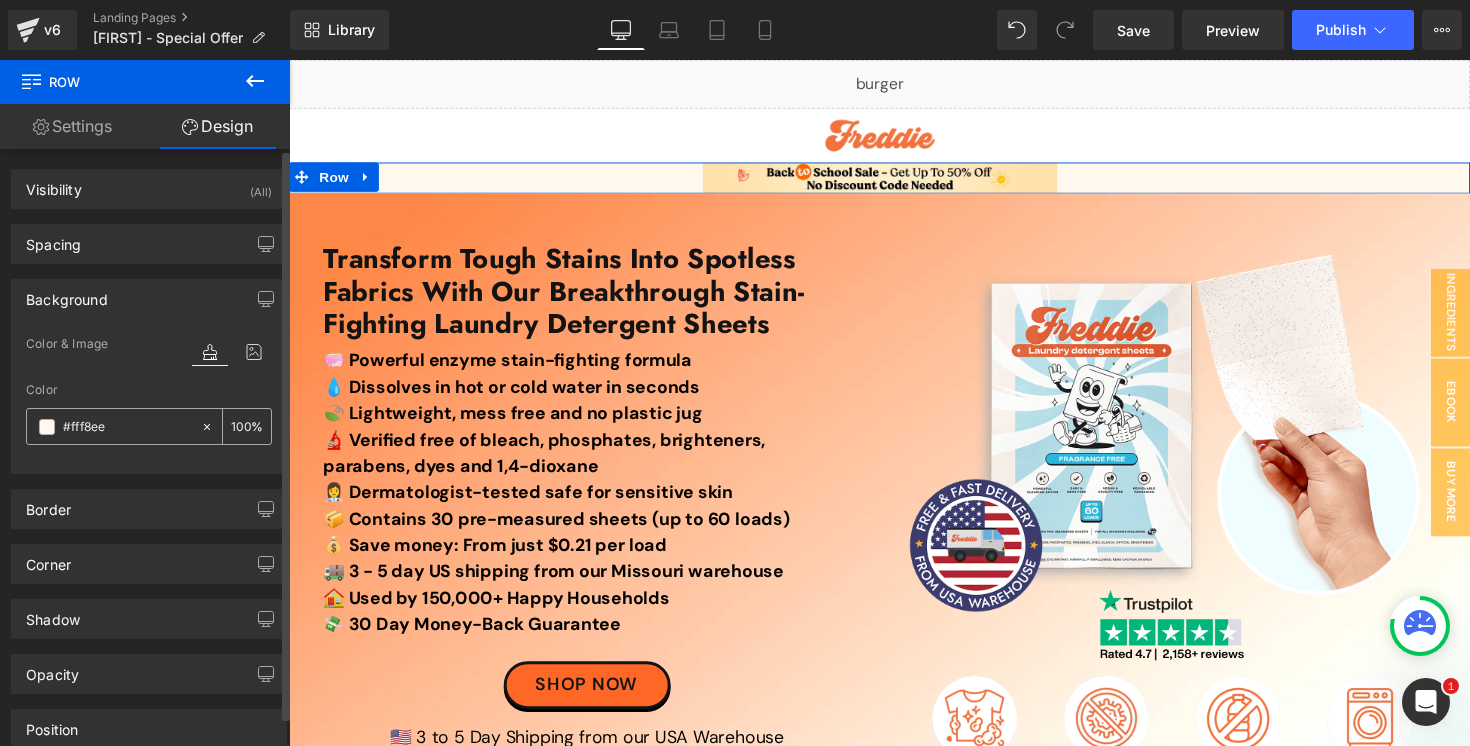click at bounding box center [127, 427] 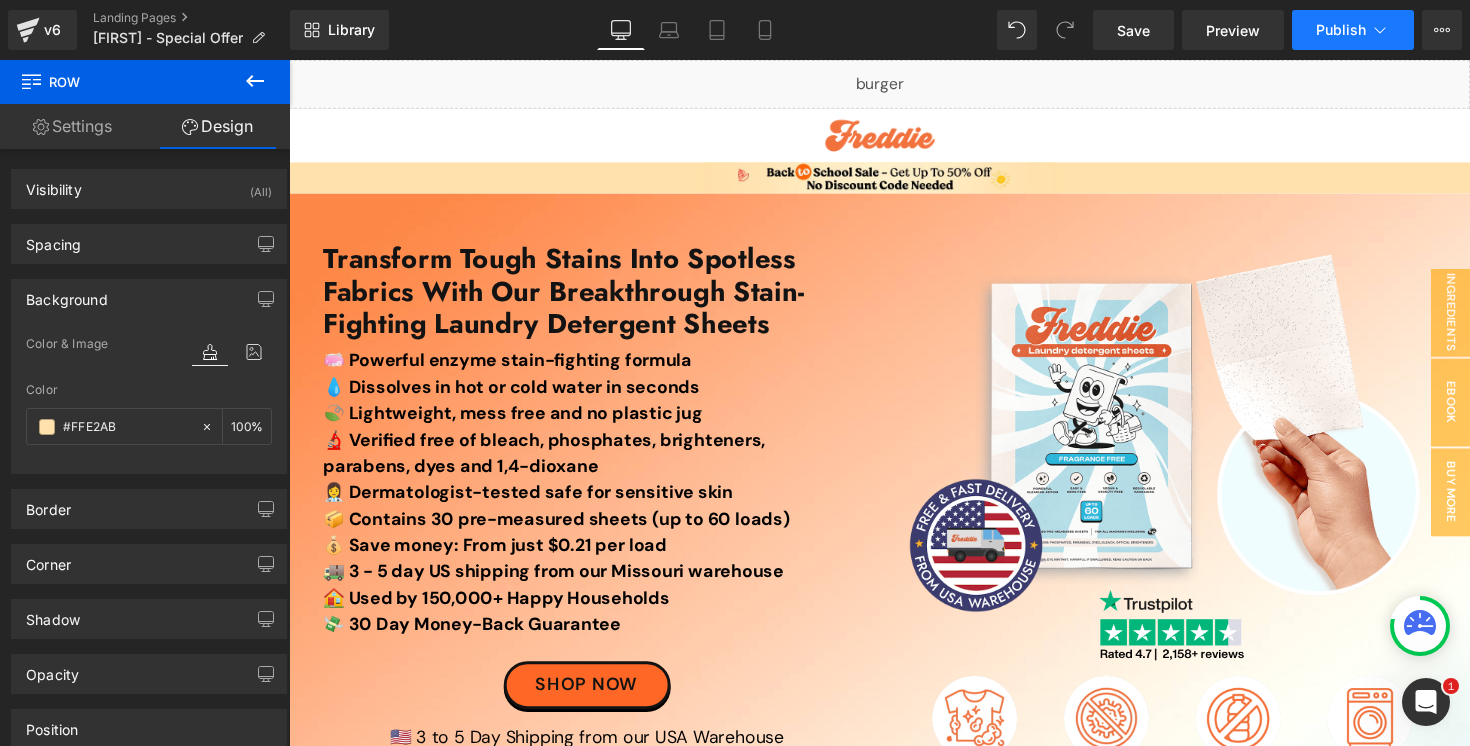 type on "#FFE2AB" 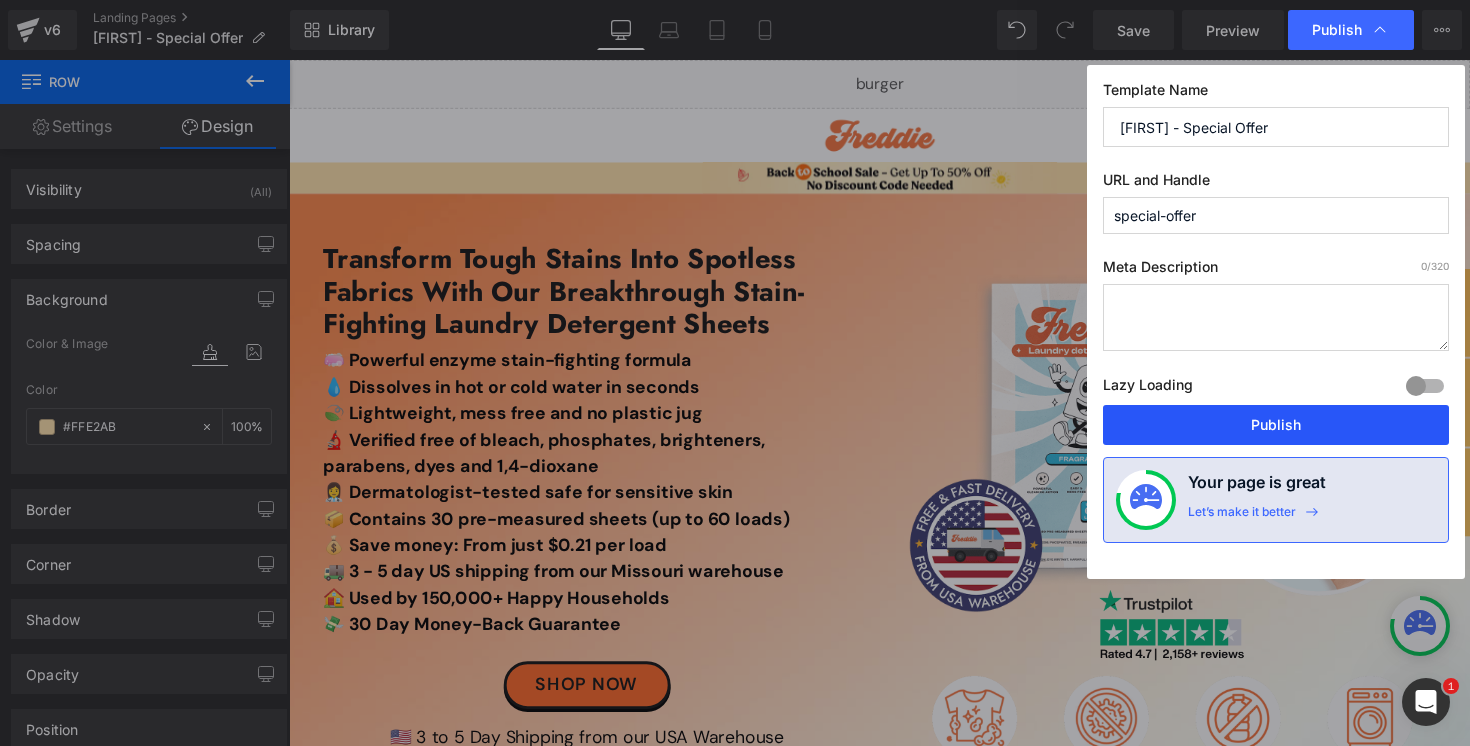 click on "Publish" at bounding box center [1276, 425] 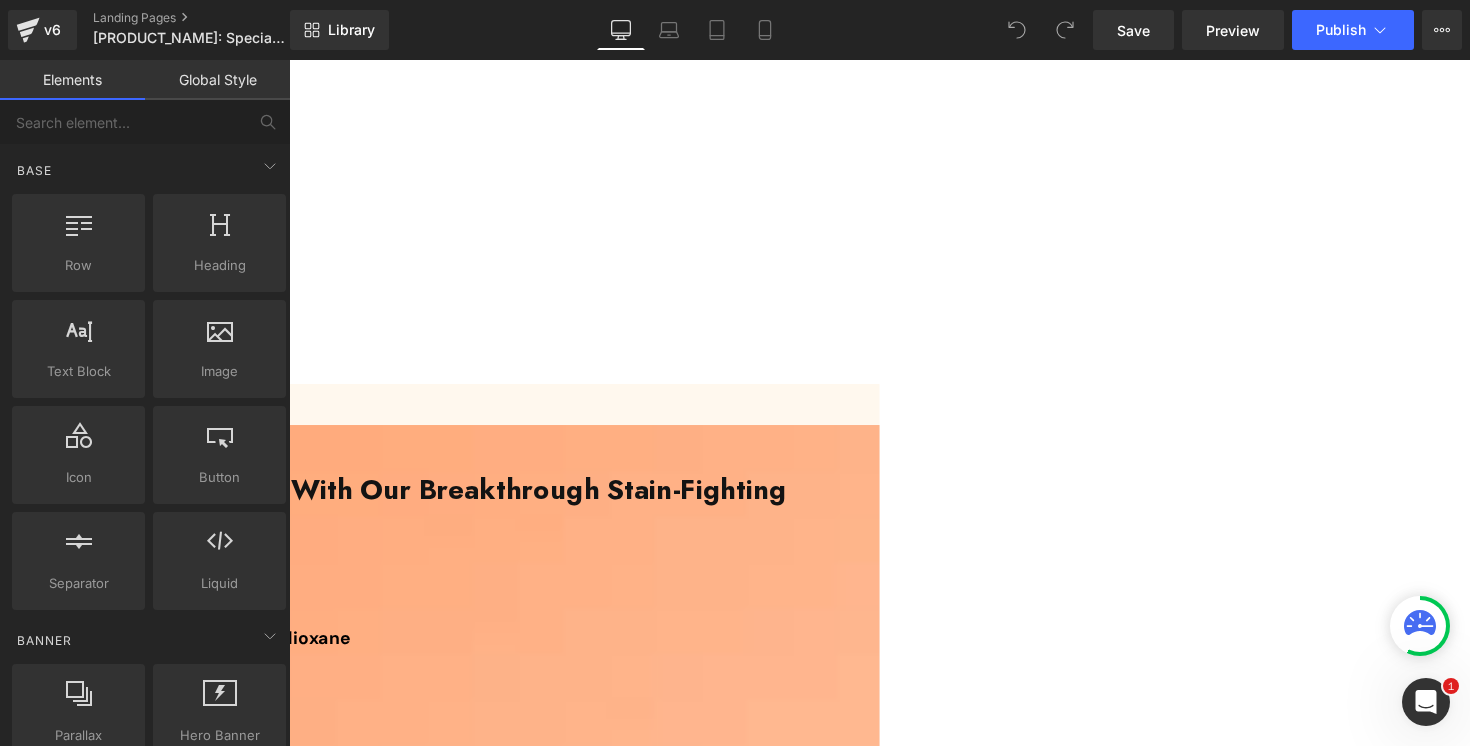 scroll, scrollTop: 0, scrollLeft: 0, axis: both 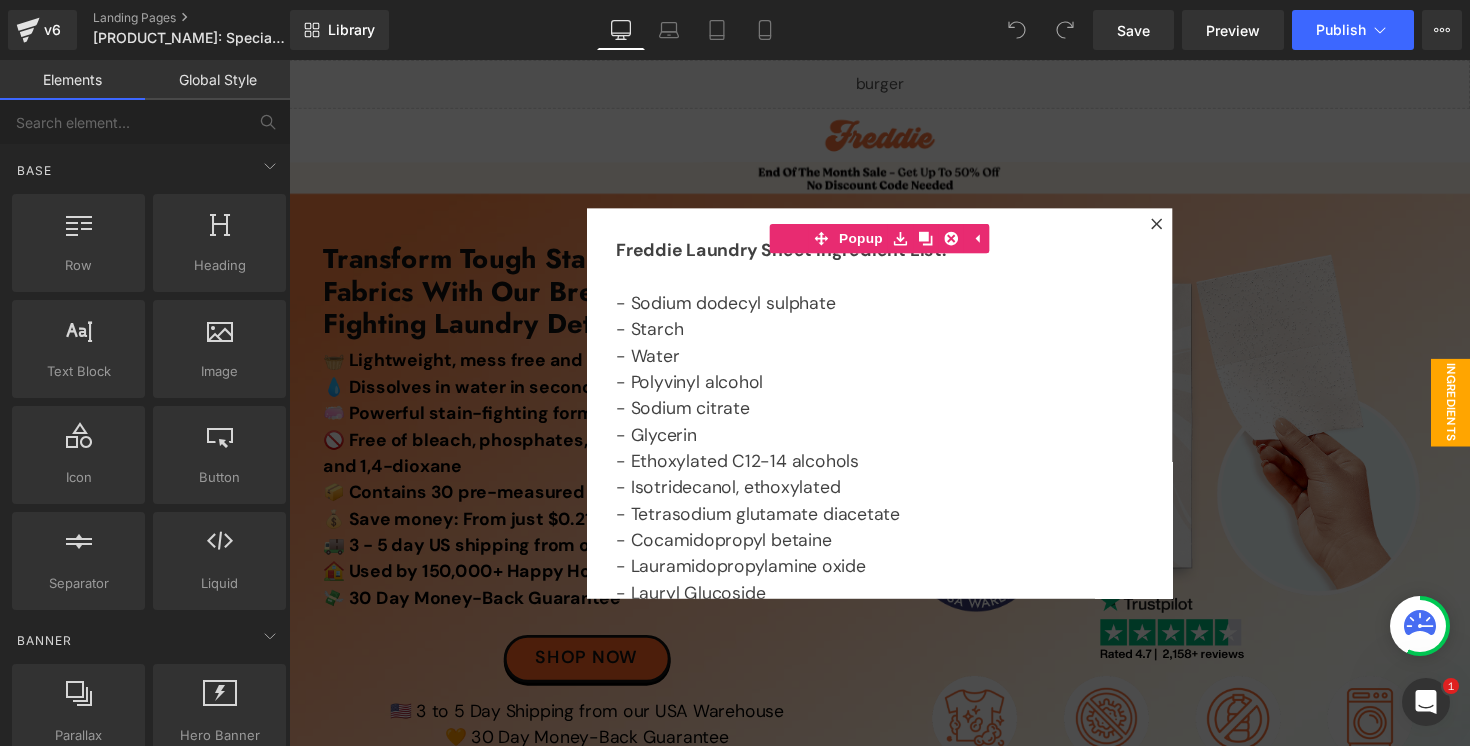click at bounding box center [894, 411] 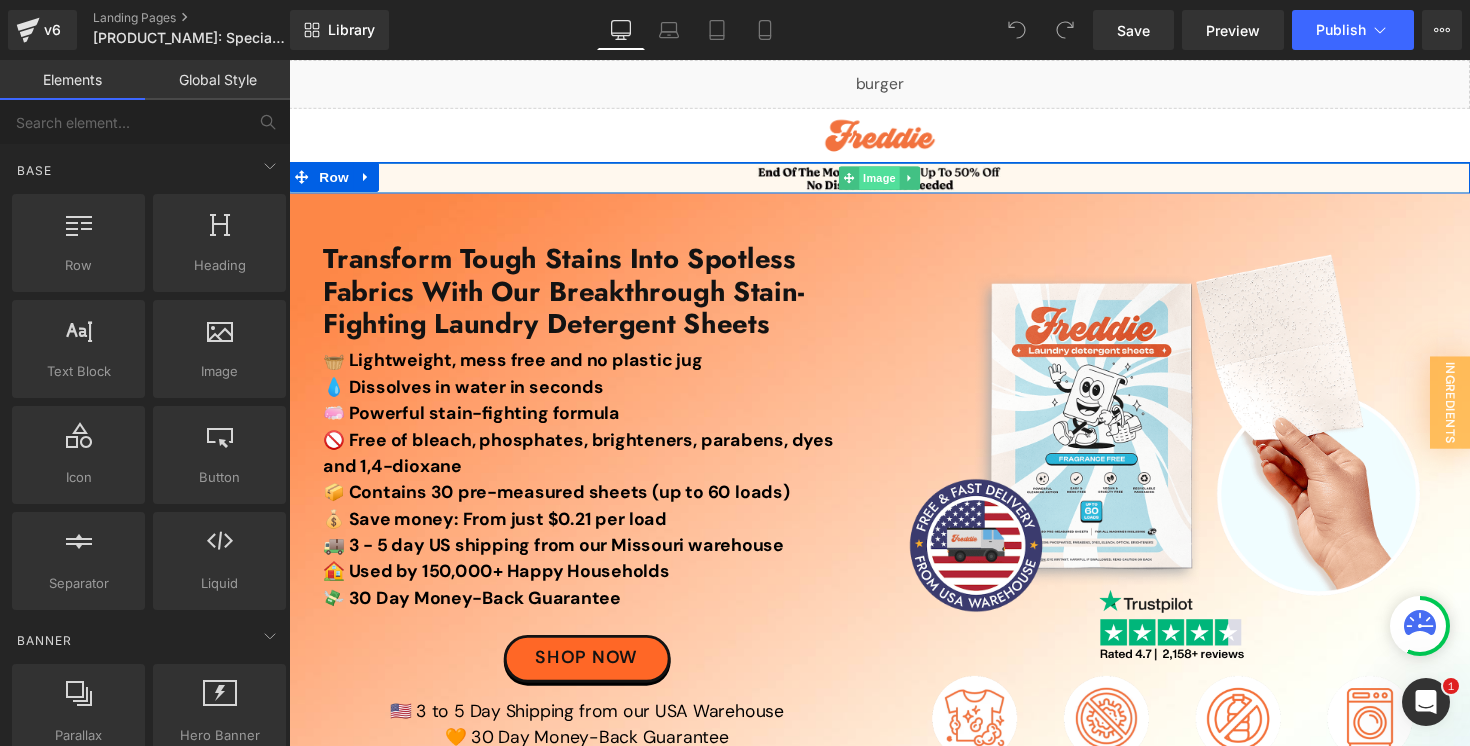 click on "Image" at bounding box center [894, 181] 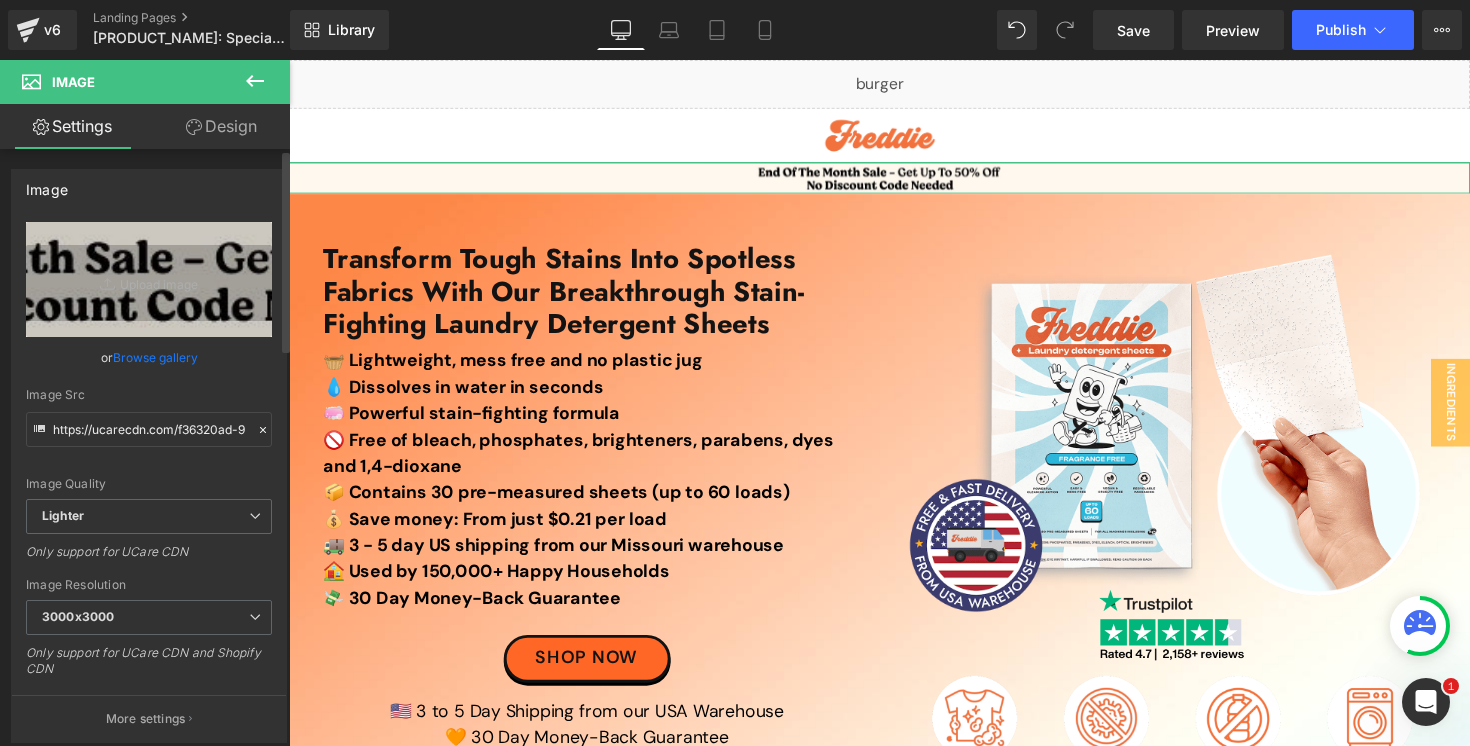 click on "Browse gallery" at bounding box center [155, 357] 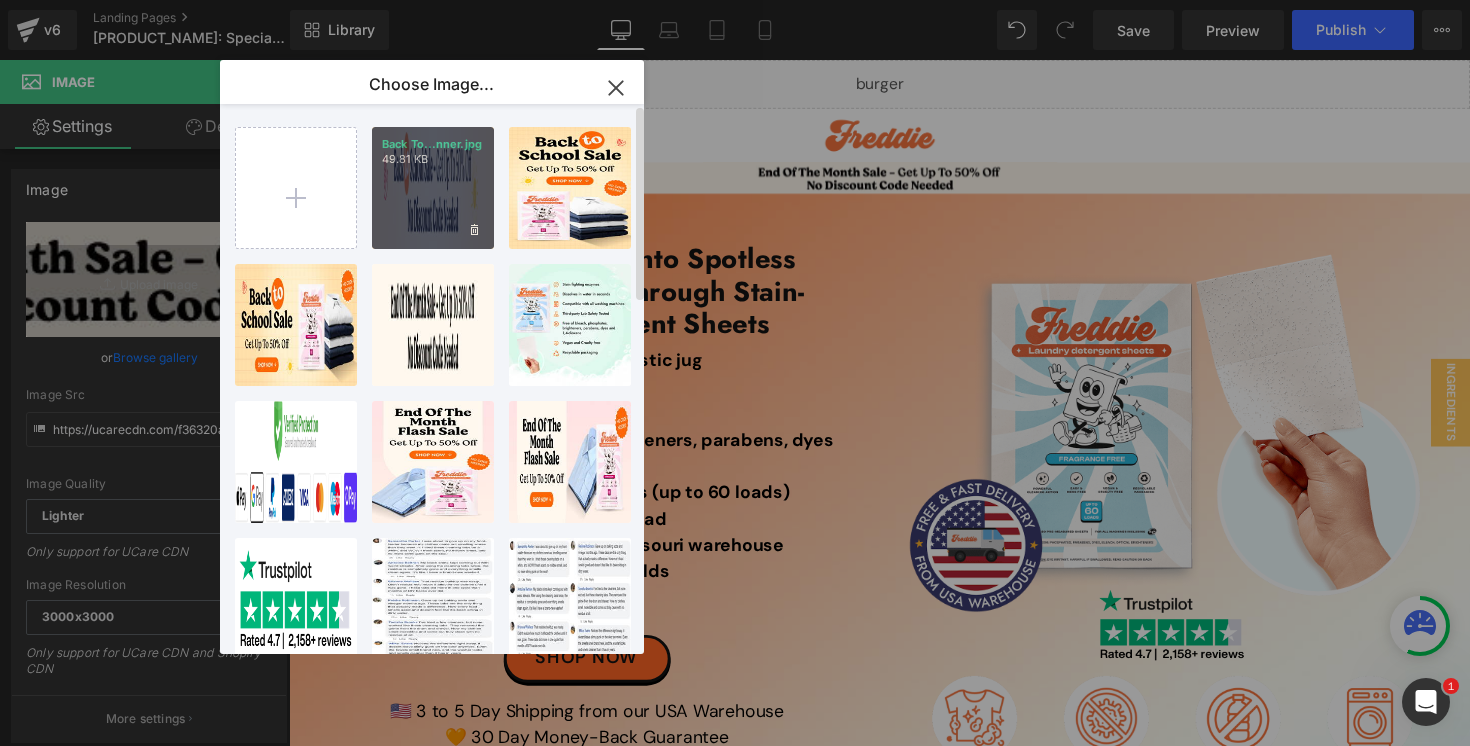 click on "Back To...nner.jpg 49.81 KB" at bounding box center (433, 188) 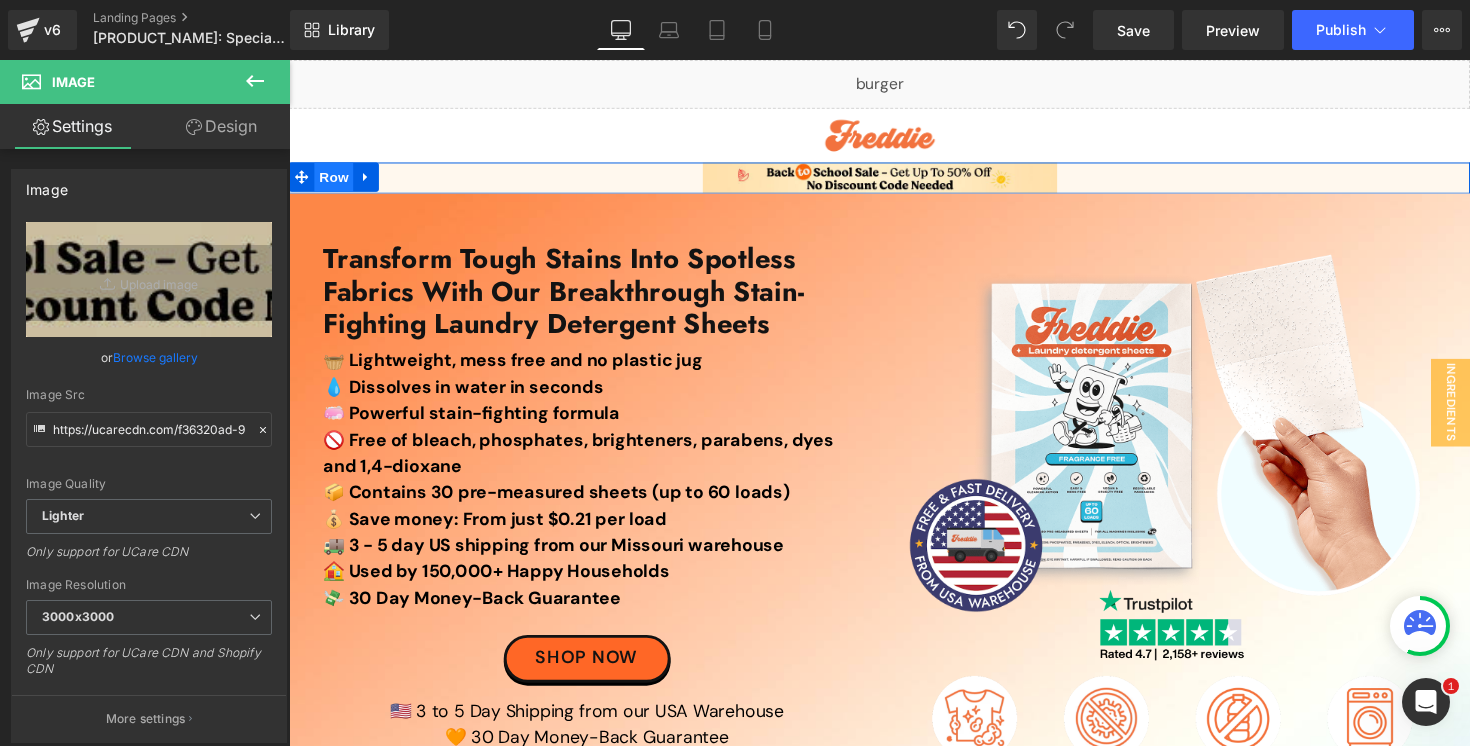 click on "Row" at bounding box center (335, 180) 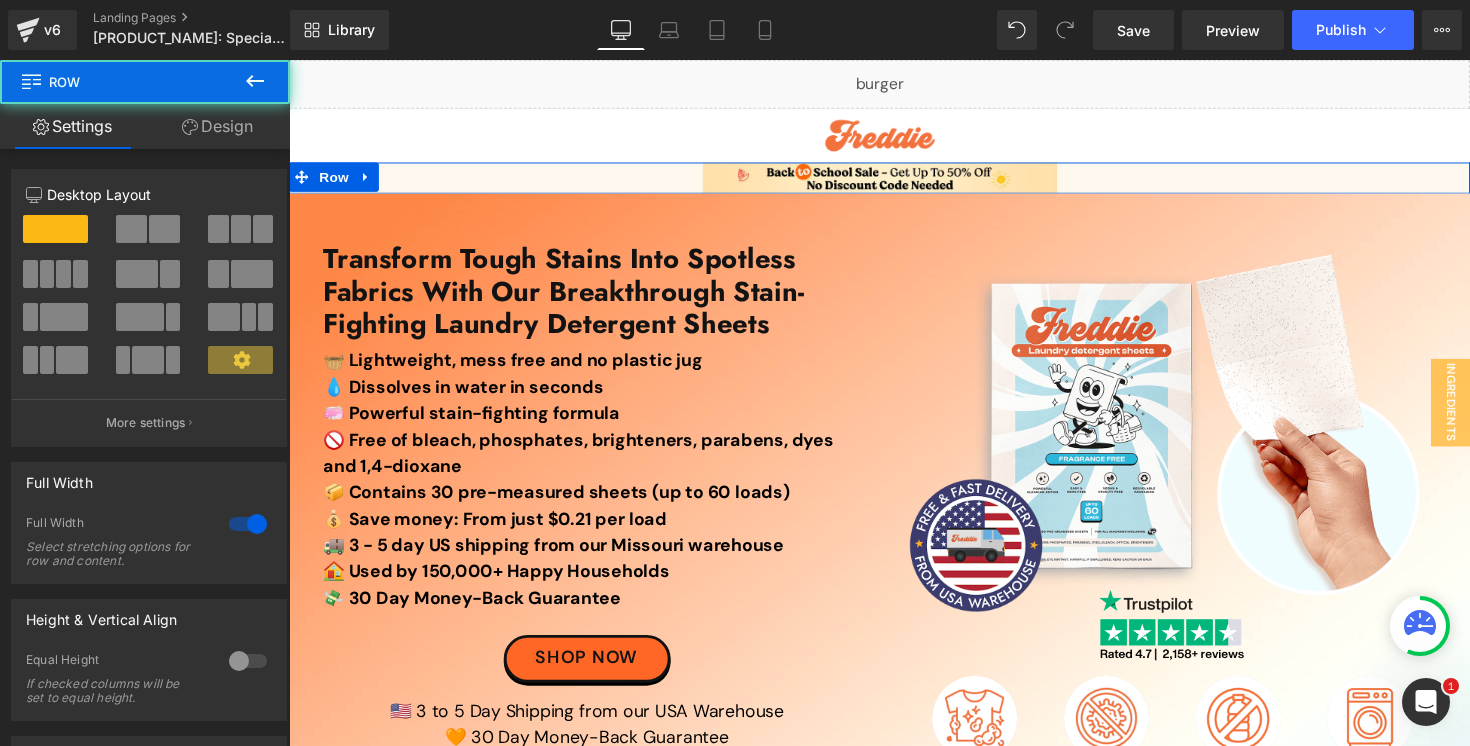 click on "Design" at bounding box center (217, 126) 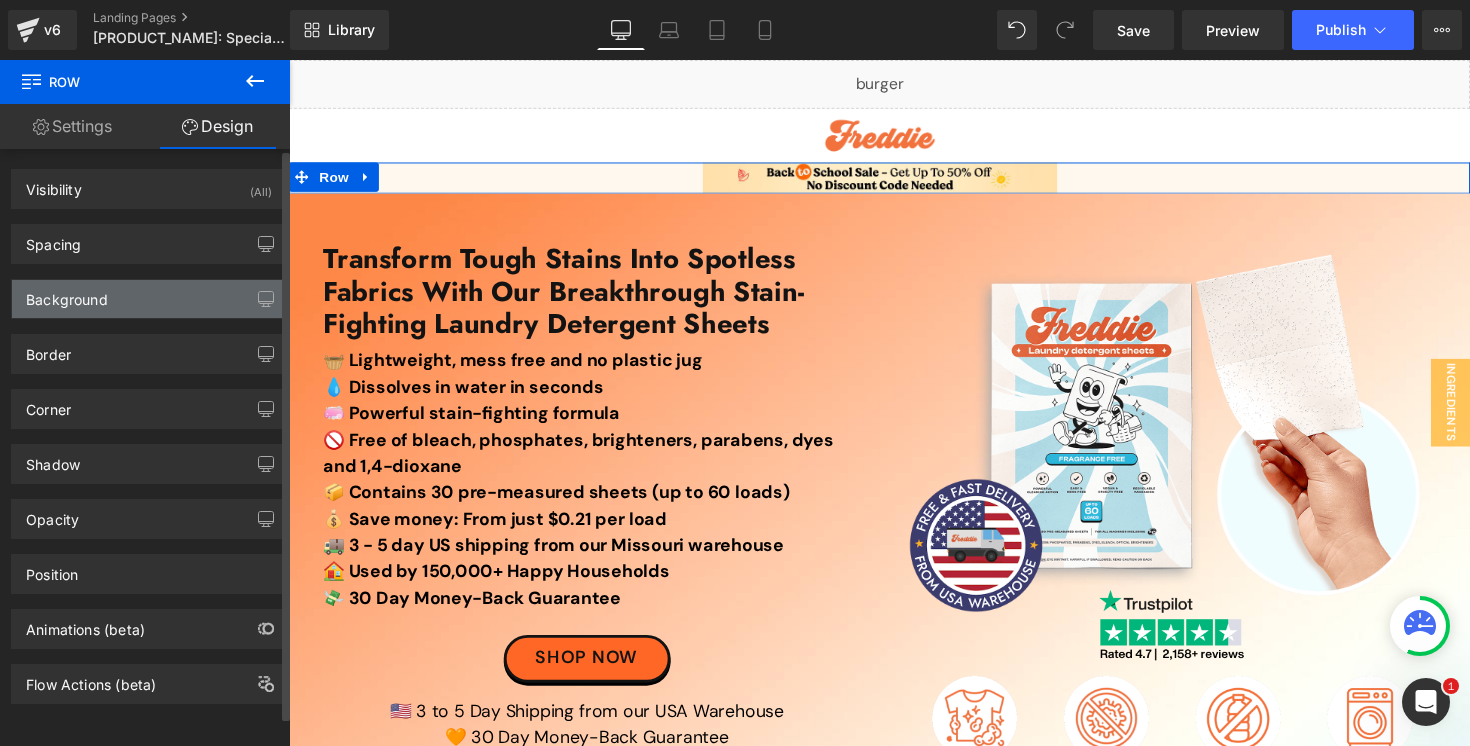 click on "Background" at bounding box center (149, 299) 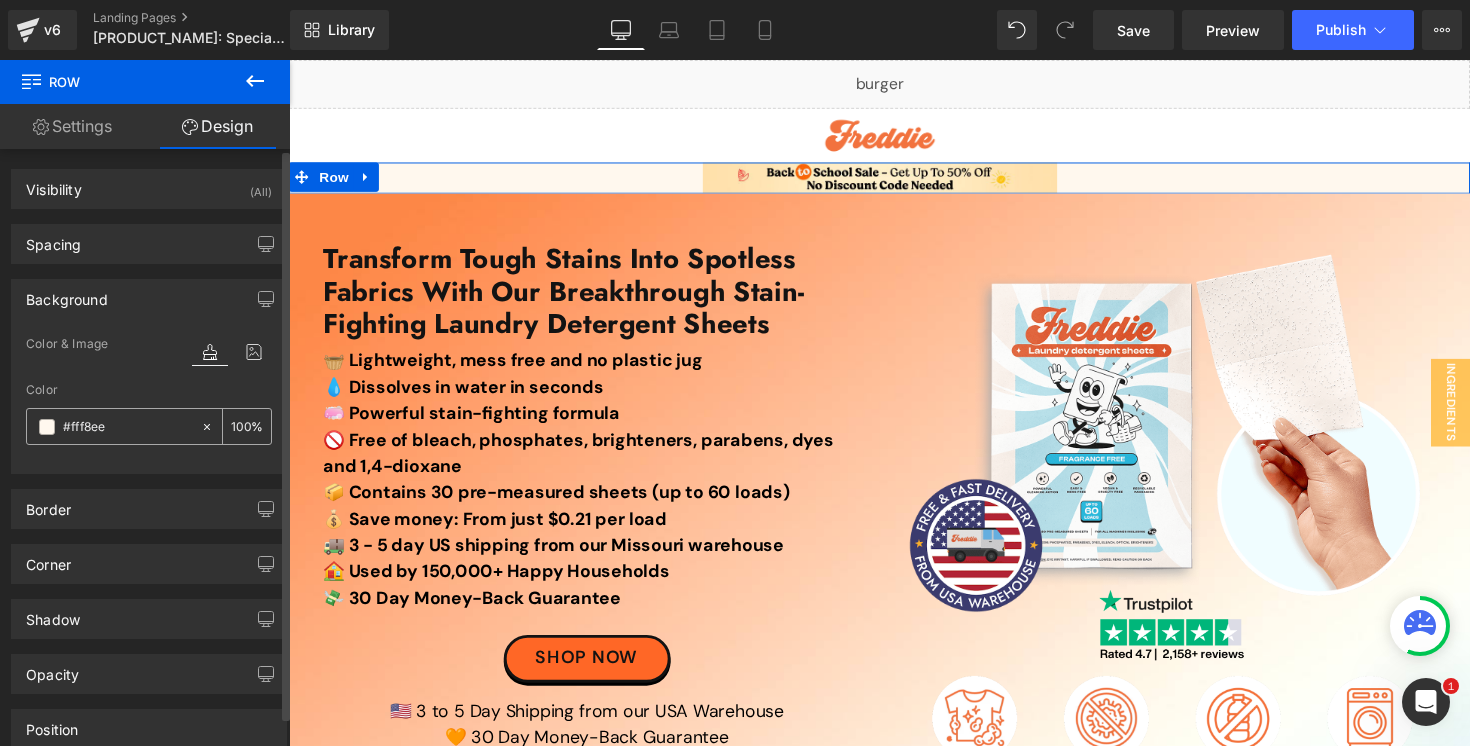 click on "#fff8ee" at bounding box center (127, 427) 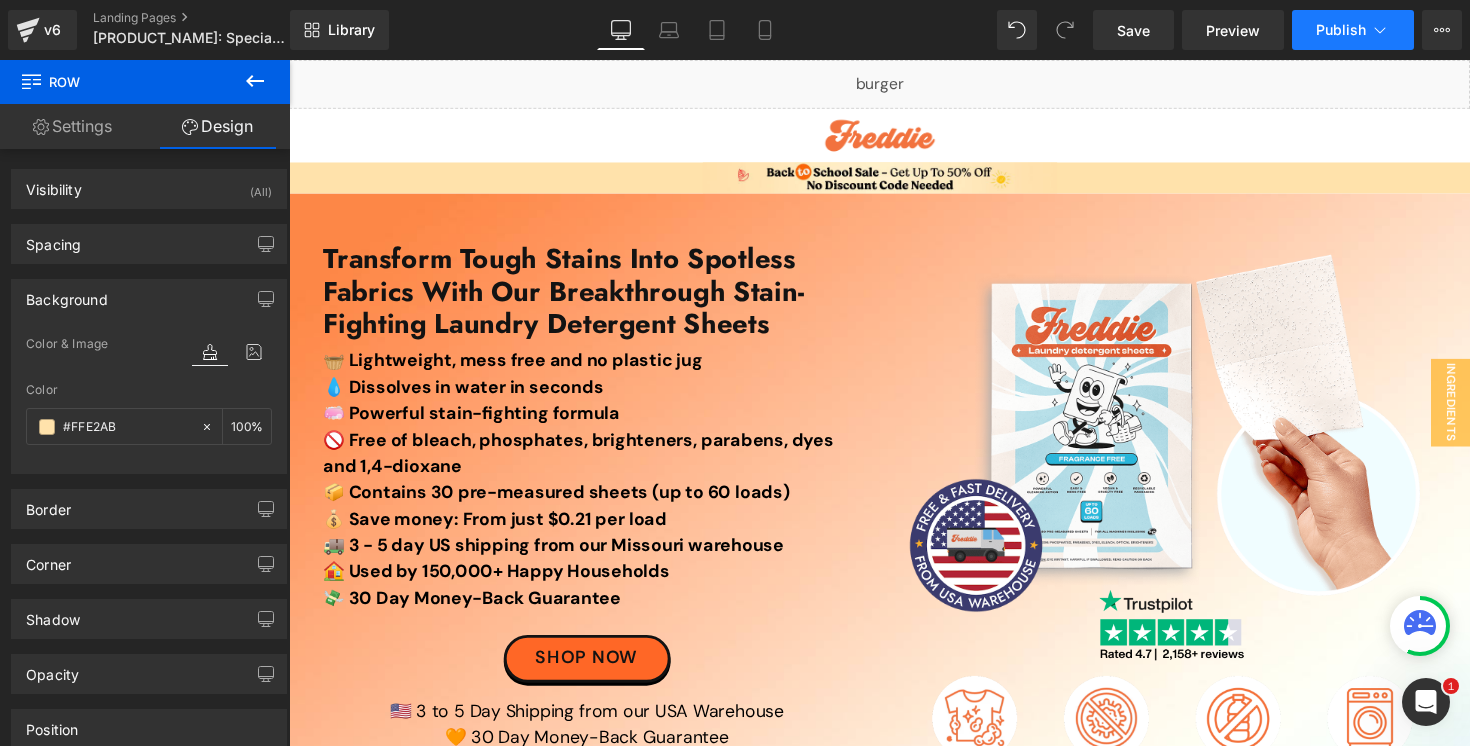 type on "#FFE2AB" 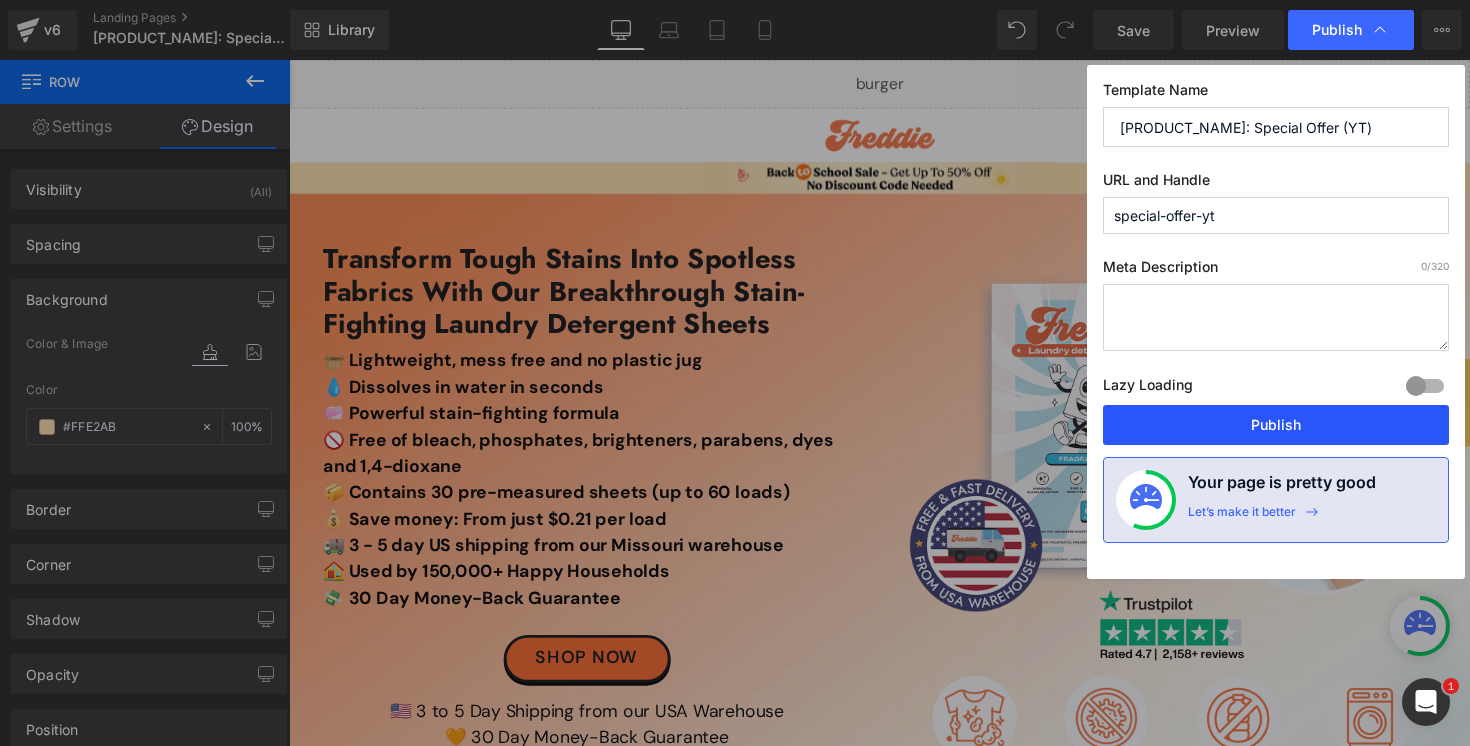 click on "Publish" at bounding box center [1276, 425] 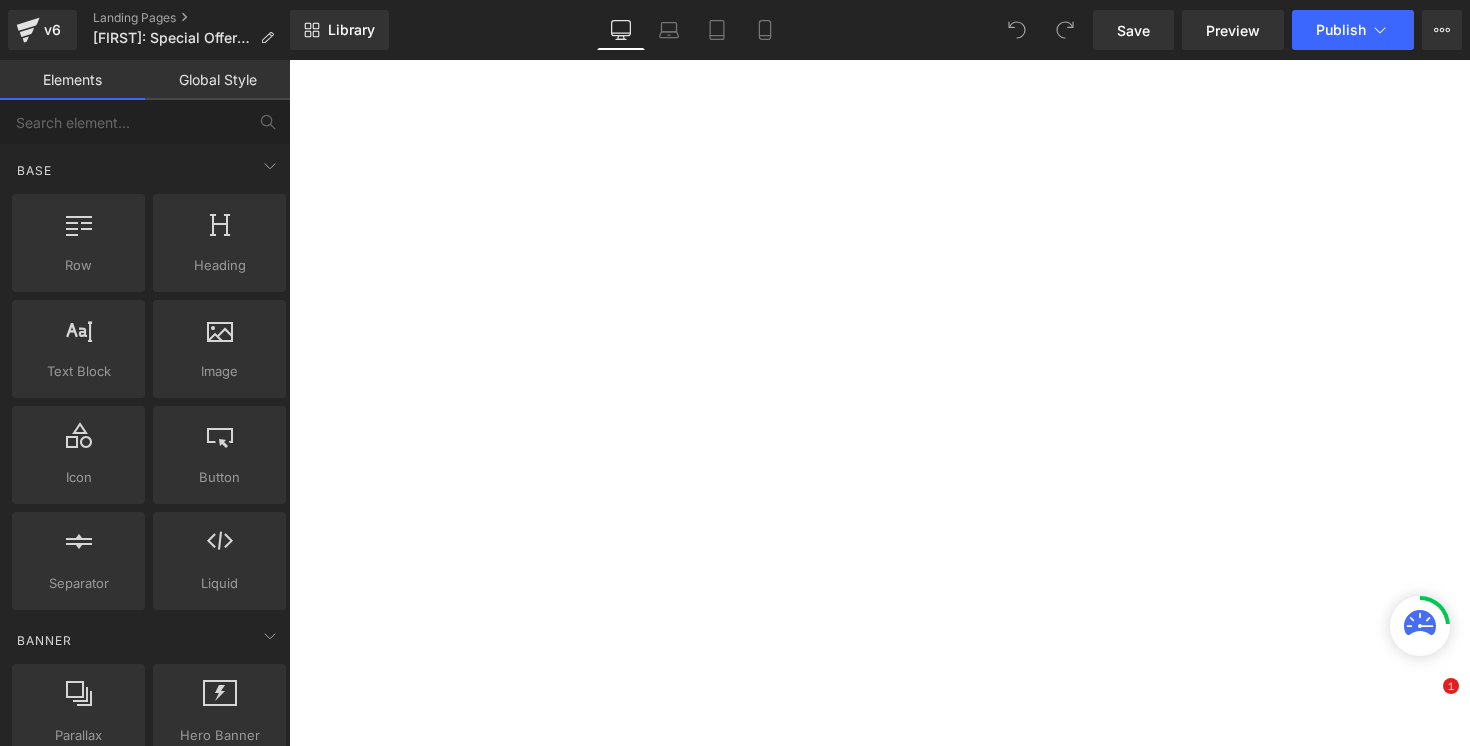 scroll, scrollTop: 0, scrollLeft: 0, axis: both 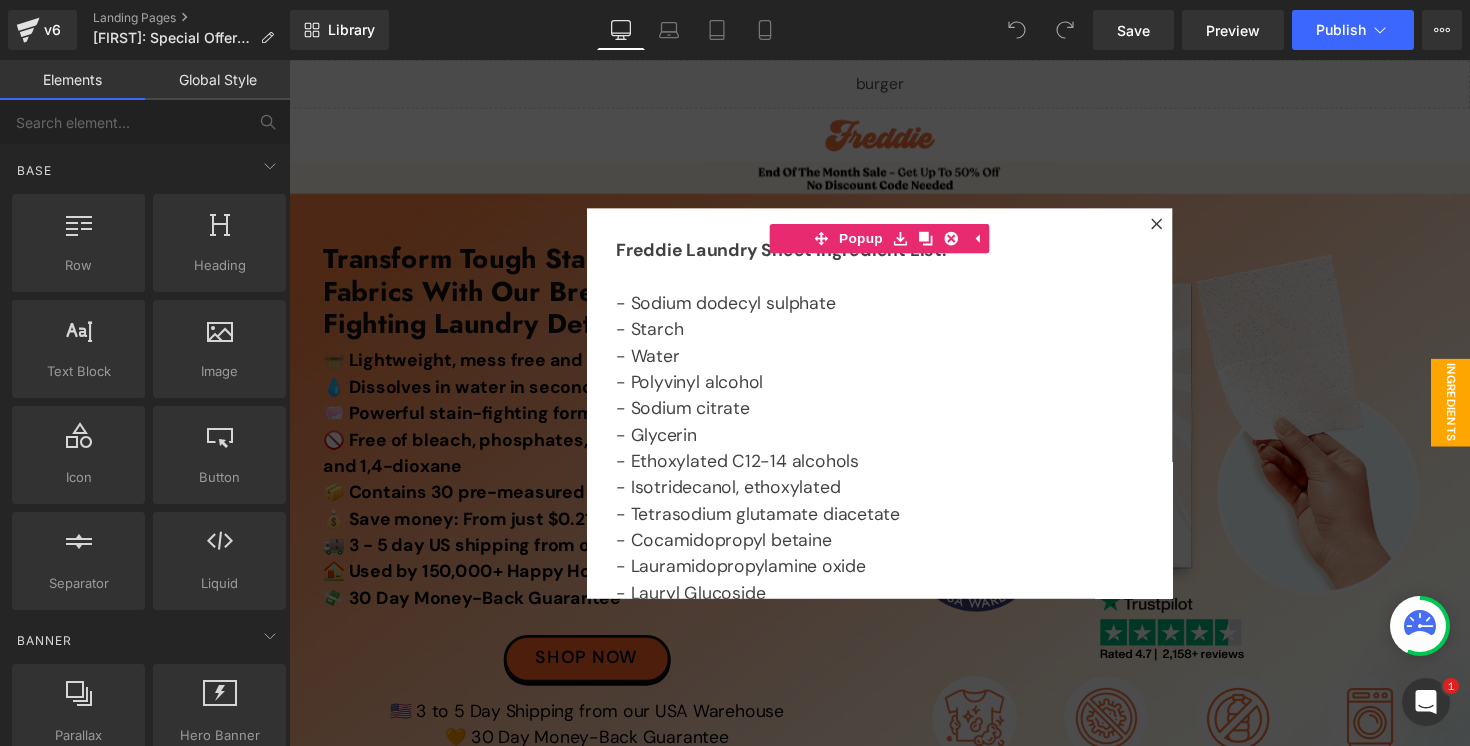 click at bounding box center (894, 411) 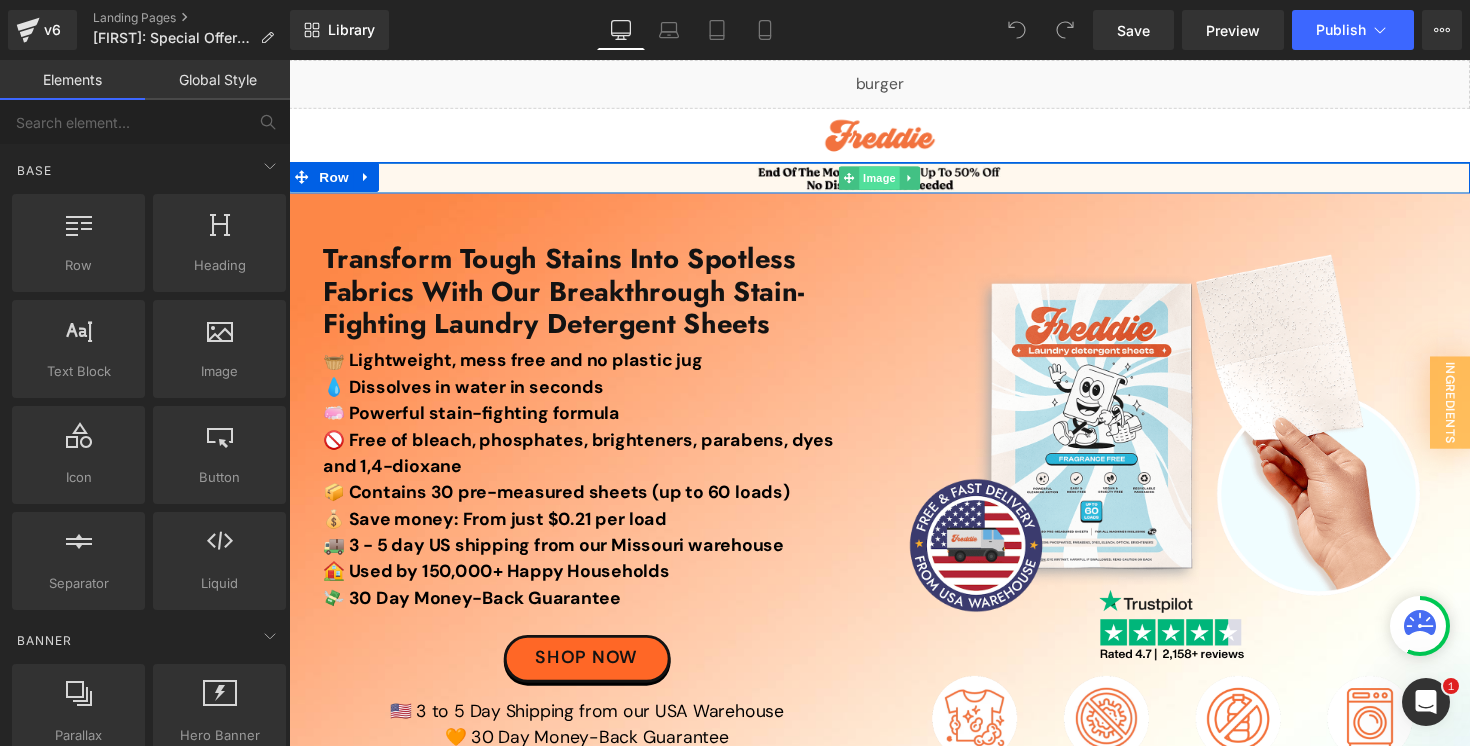 click on "Image" at bounding box center (894, 181) 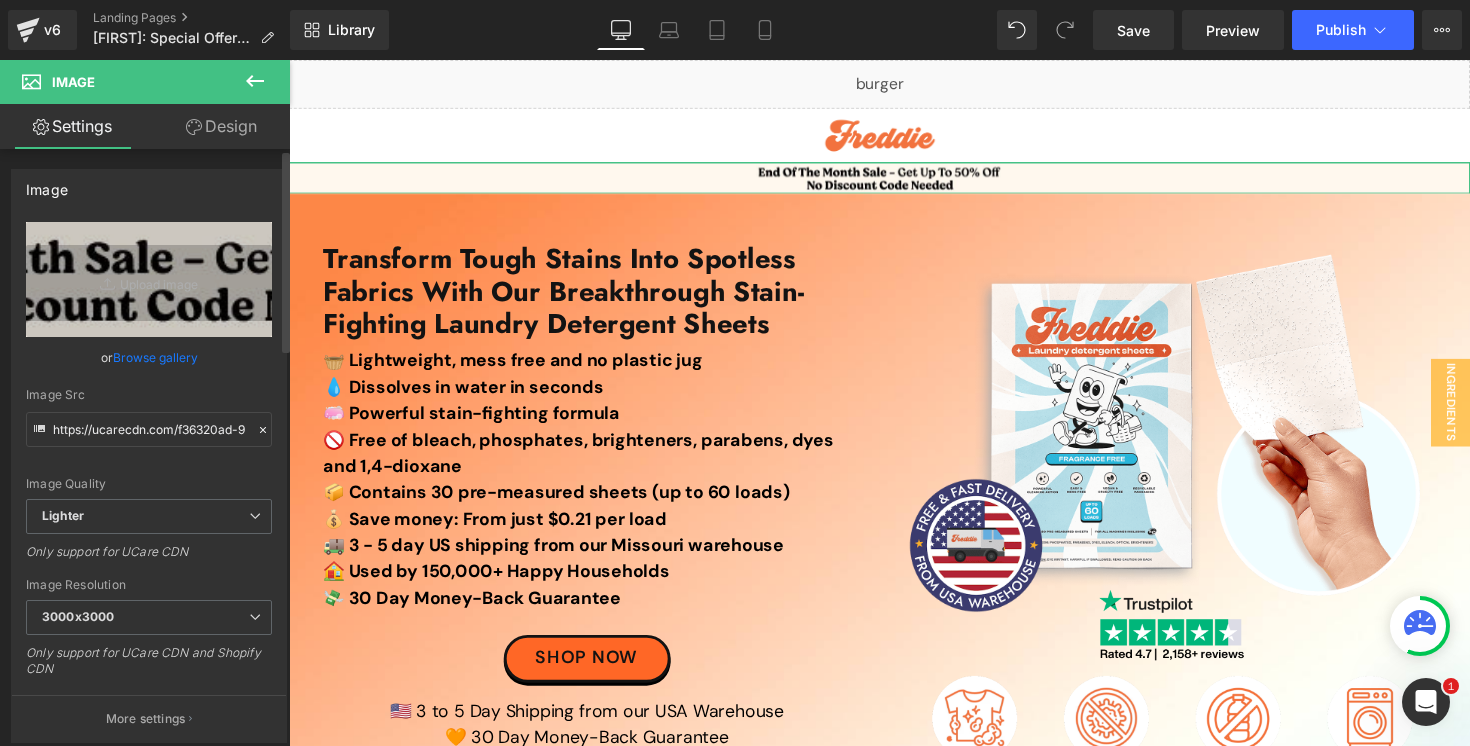 click on "Browse gallery" at bounding box center [155, 357] 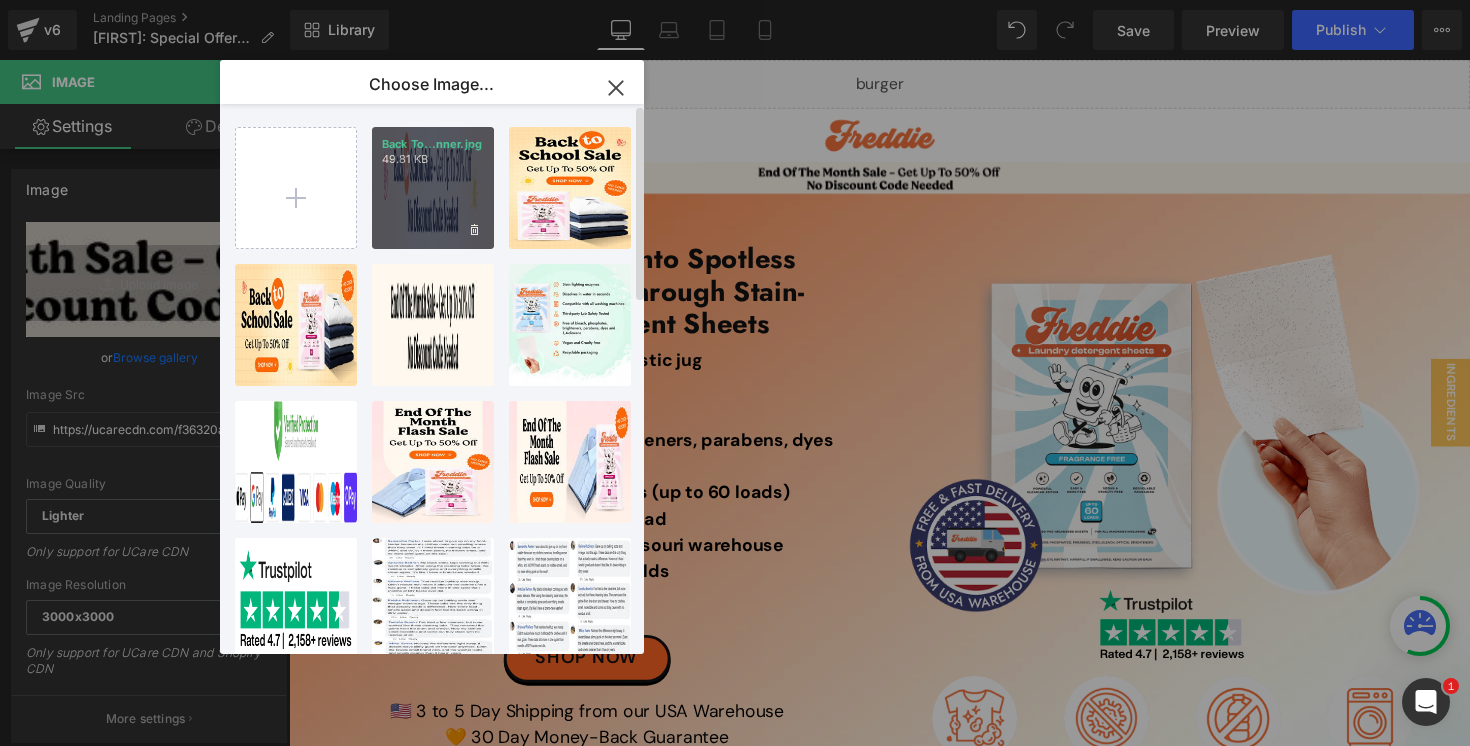 click on "Back To...nner.jpg 49.81 KB" at bounding box center (433, 188) 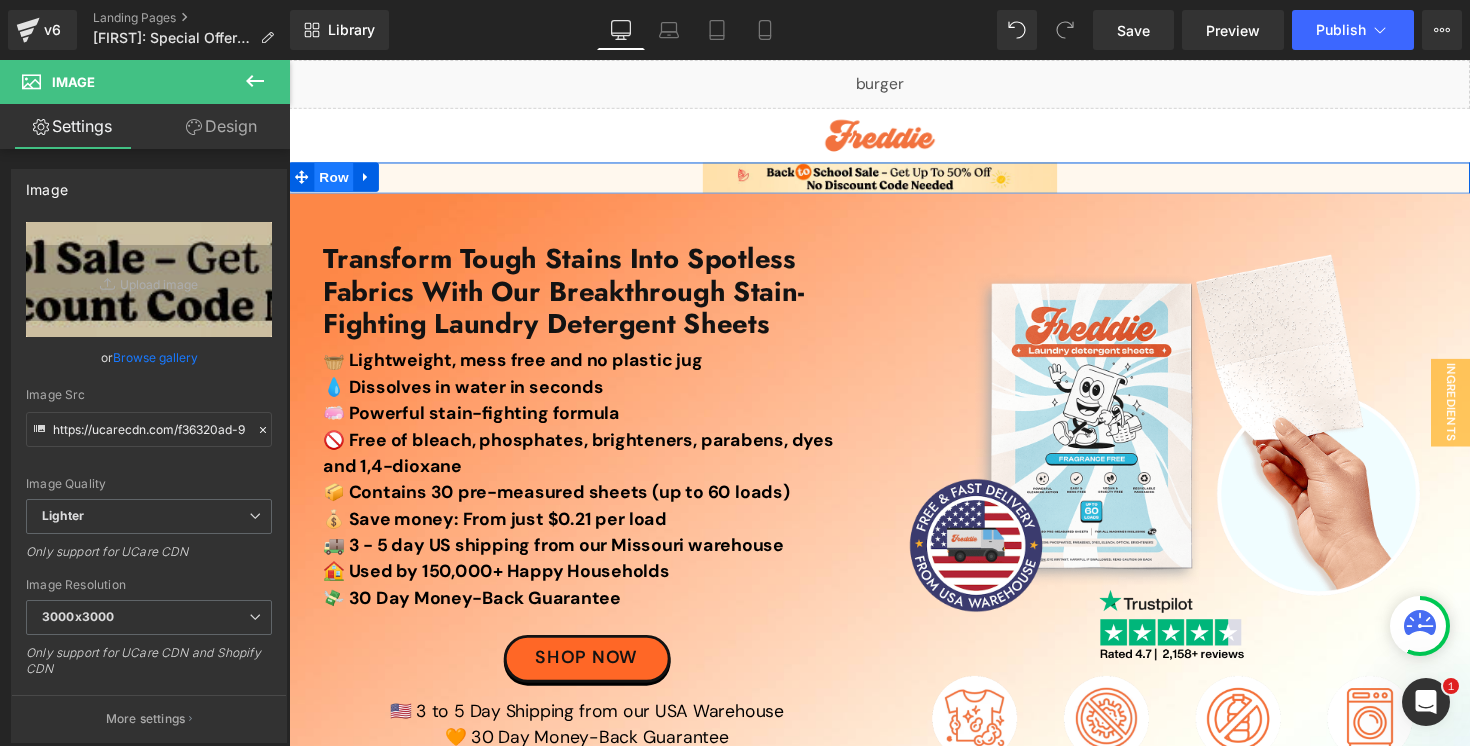 click on "Row" at bounding box center [335, 180] 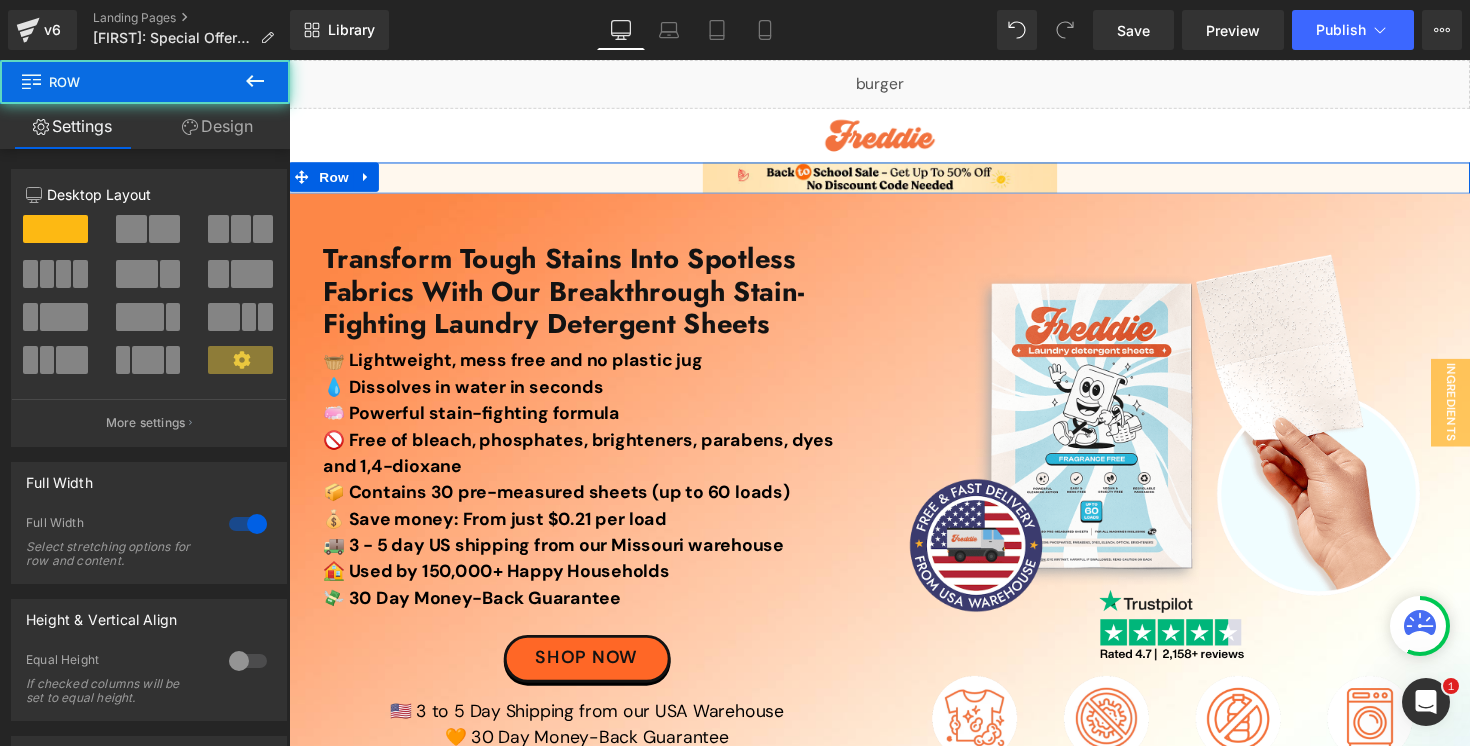 click on "Design" at bounding box center (217, 126) 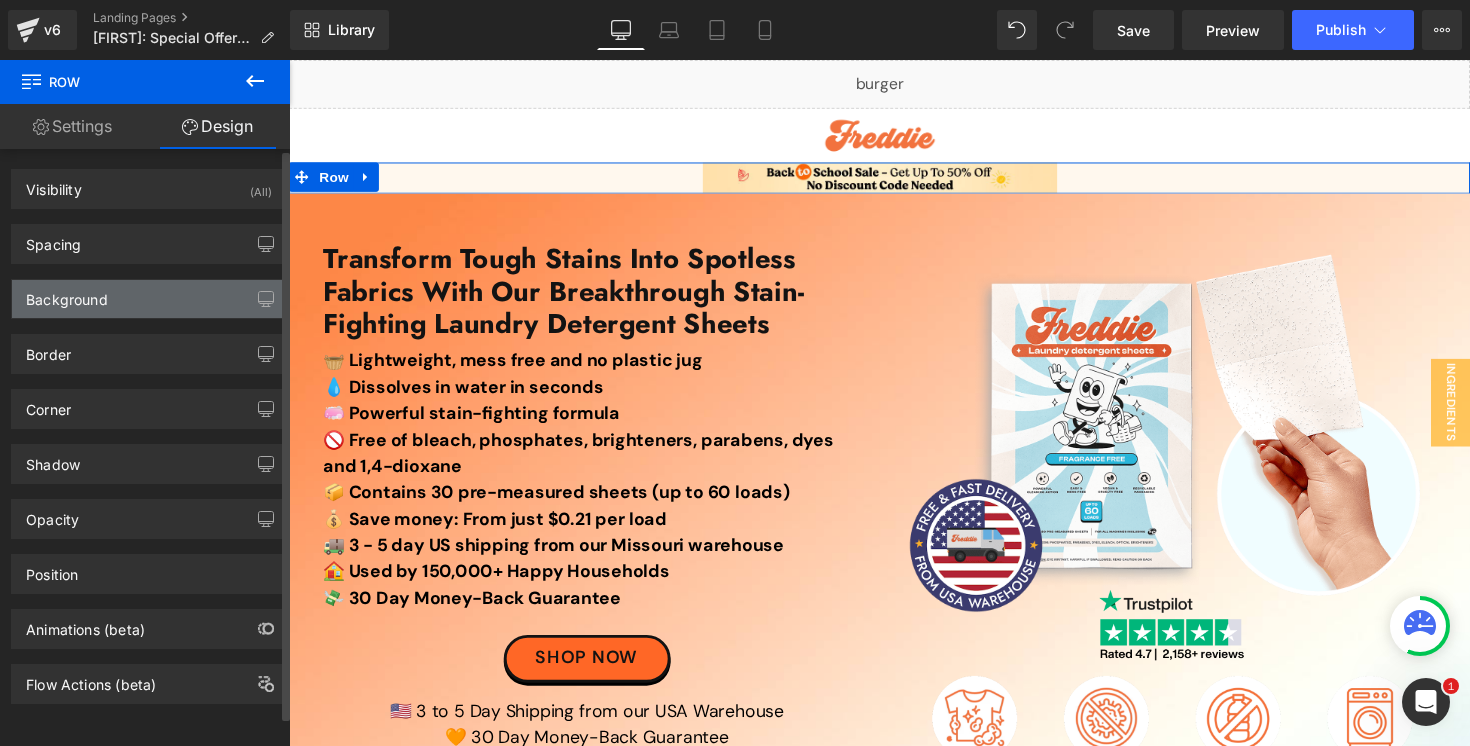 click on "Background" at bounding box center [149, 299] 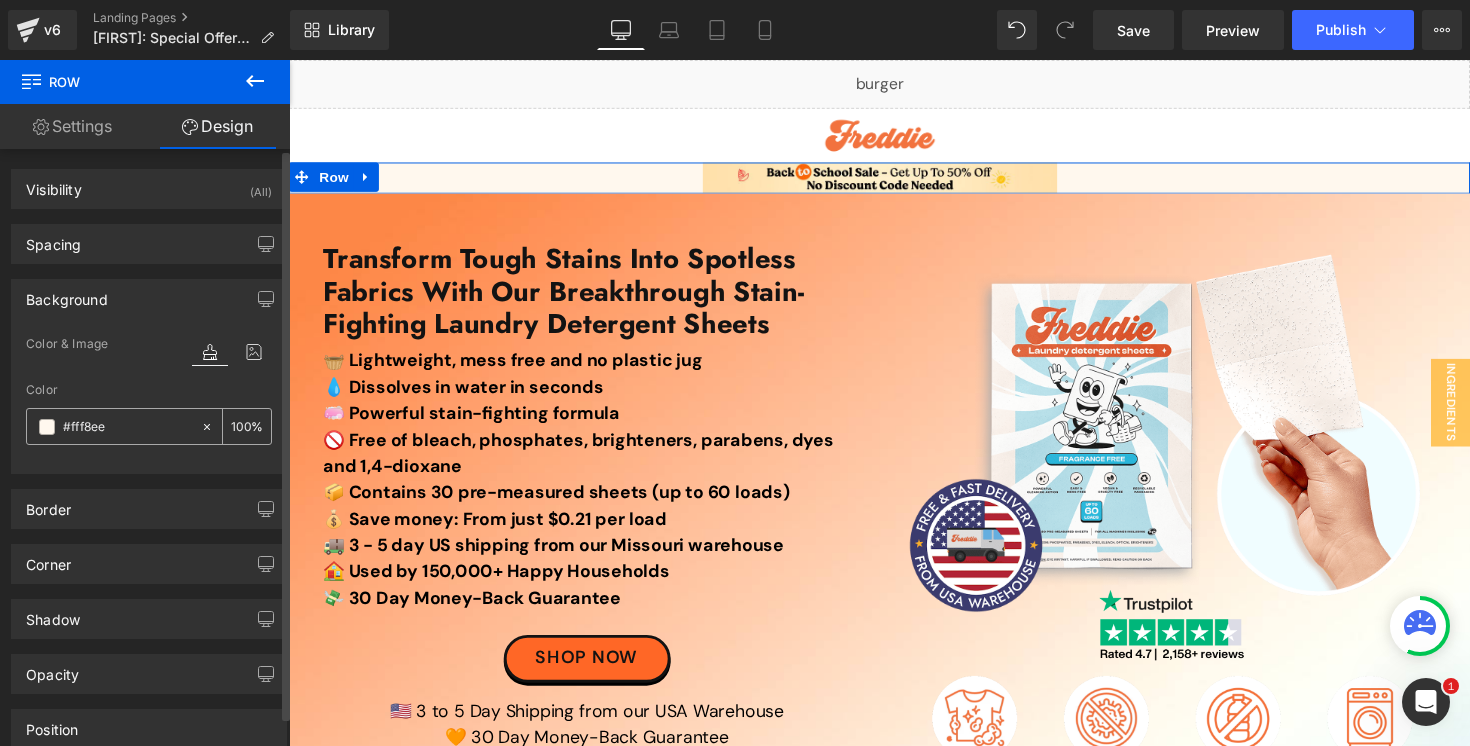 click on "#fff8ee" at bounding box center [127, 427] 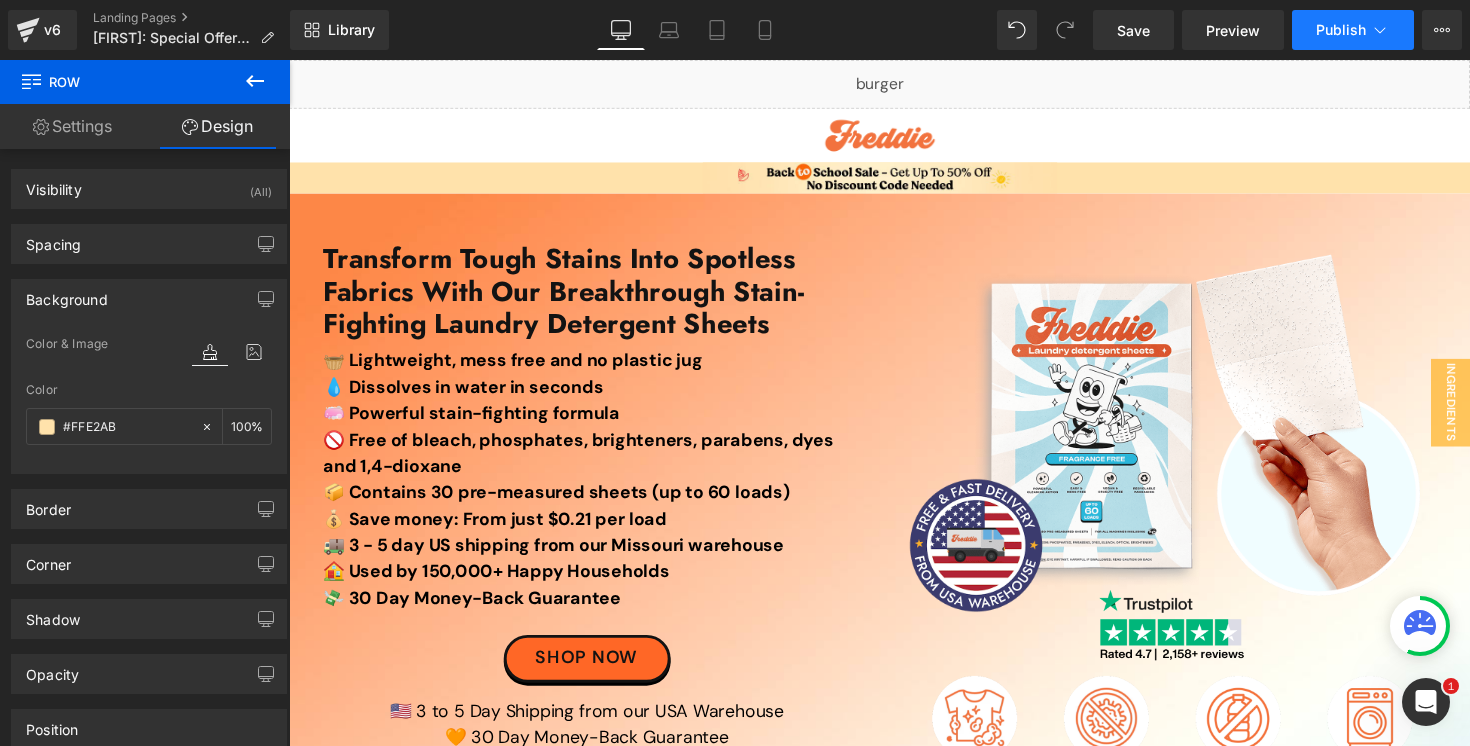 type on "#FFE2AB" 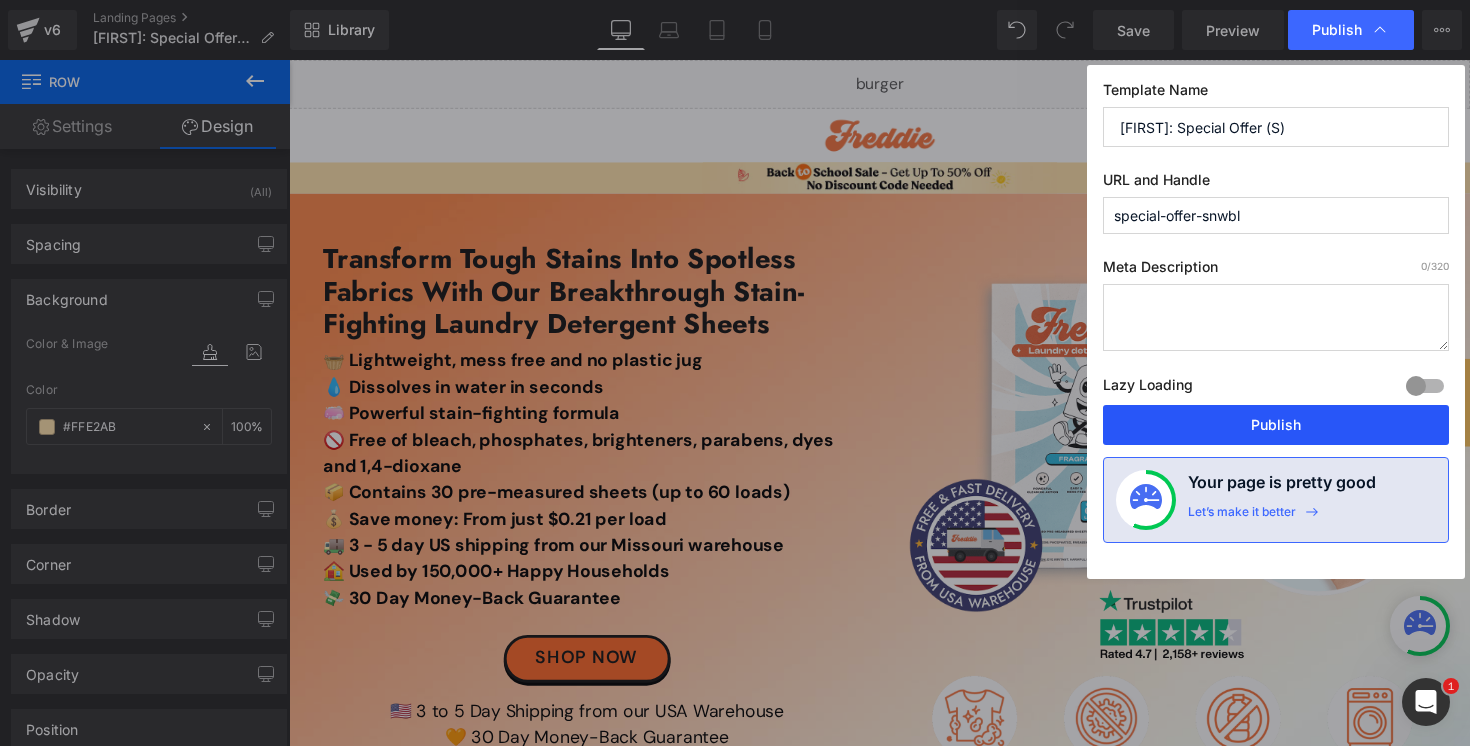 click on "Publish" at bounding box center (1276, 425) 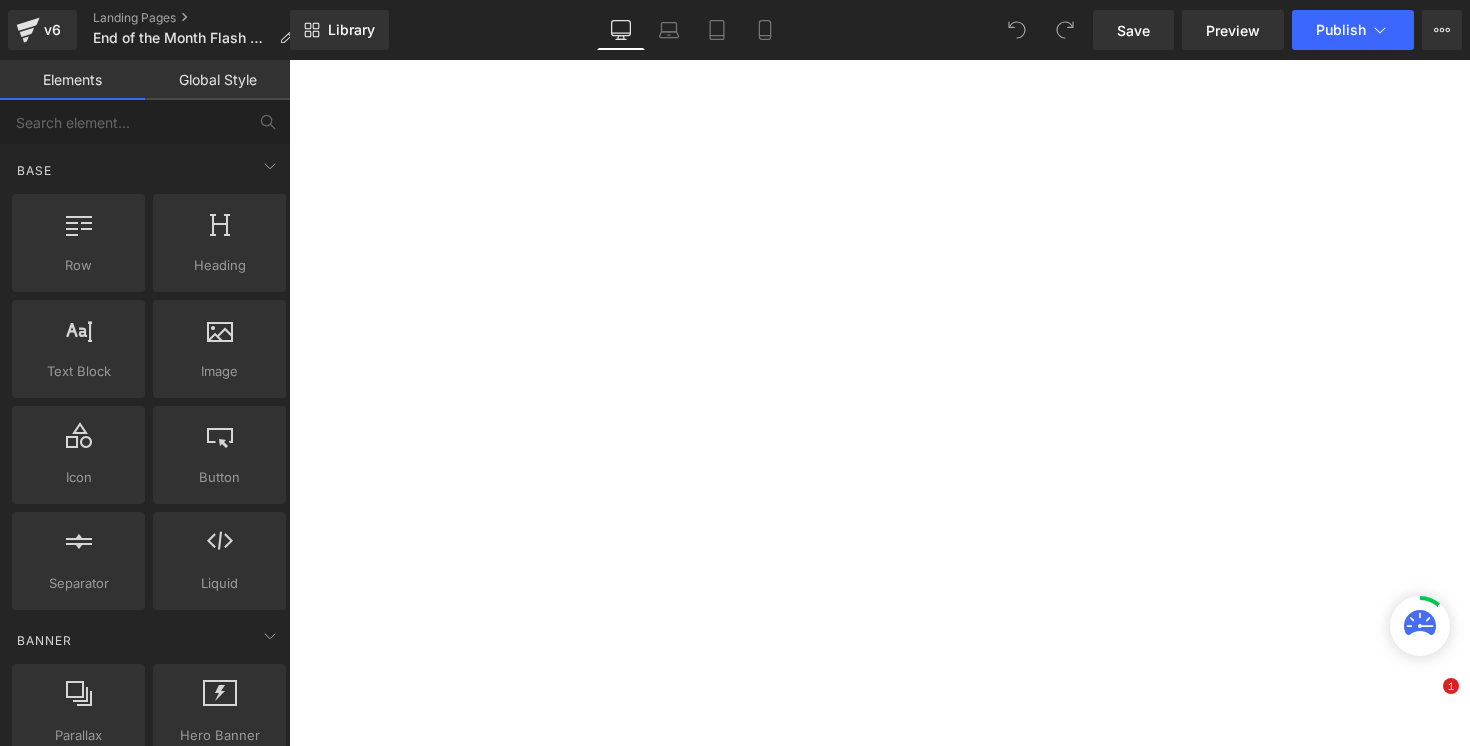 scroll, scrollTop: 0, scrollLeft: 0, axis: both 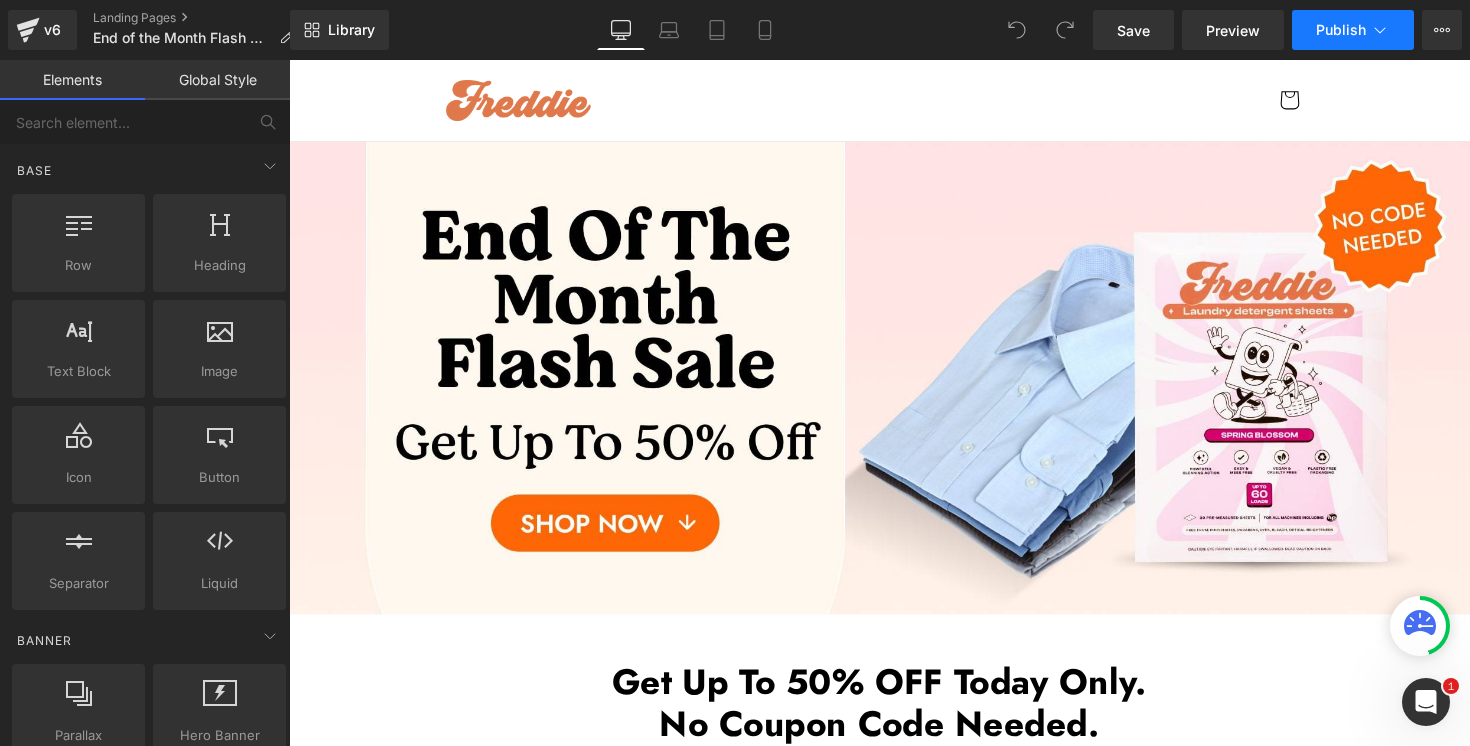 click on "Publish" at bounding box center (1341, 30) 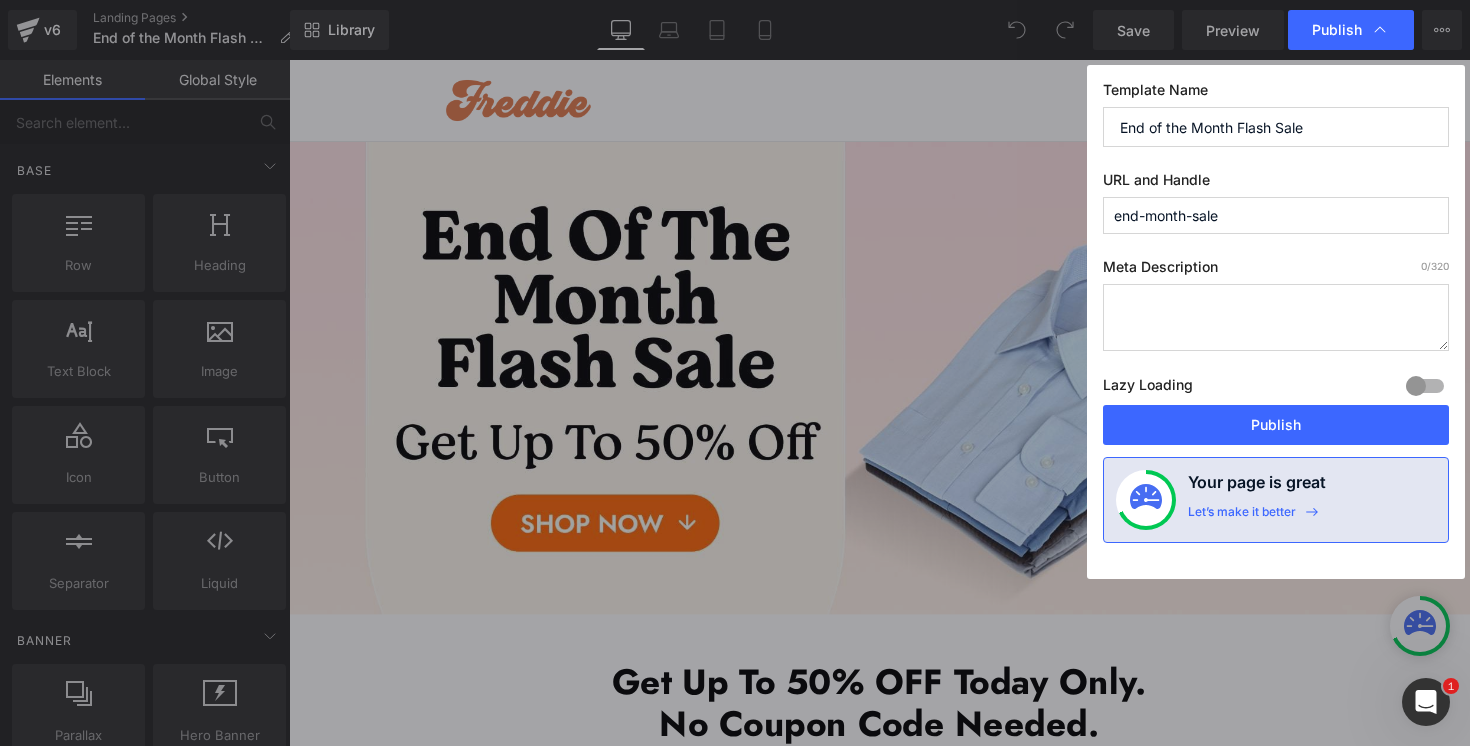 click on "end-month-sale" at bounding box center [1276, 215] 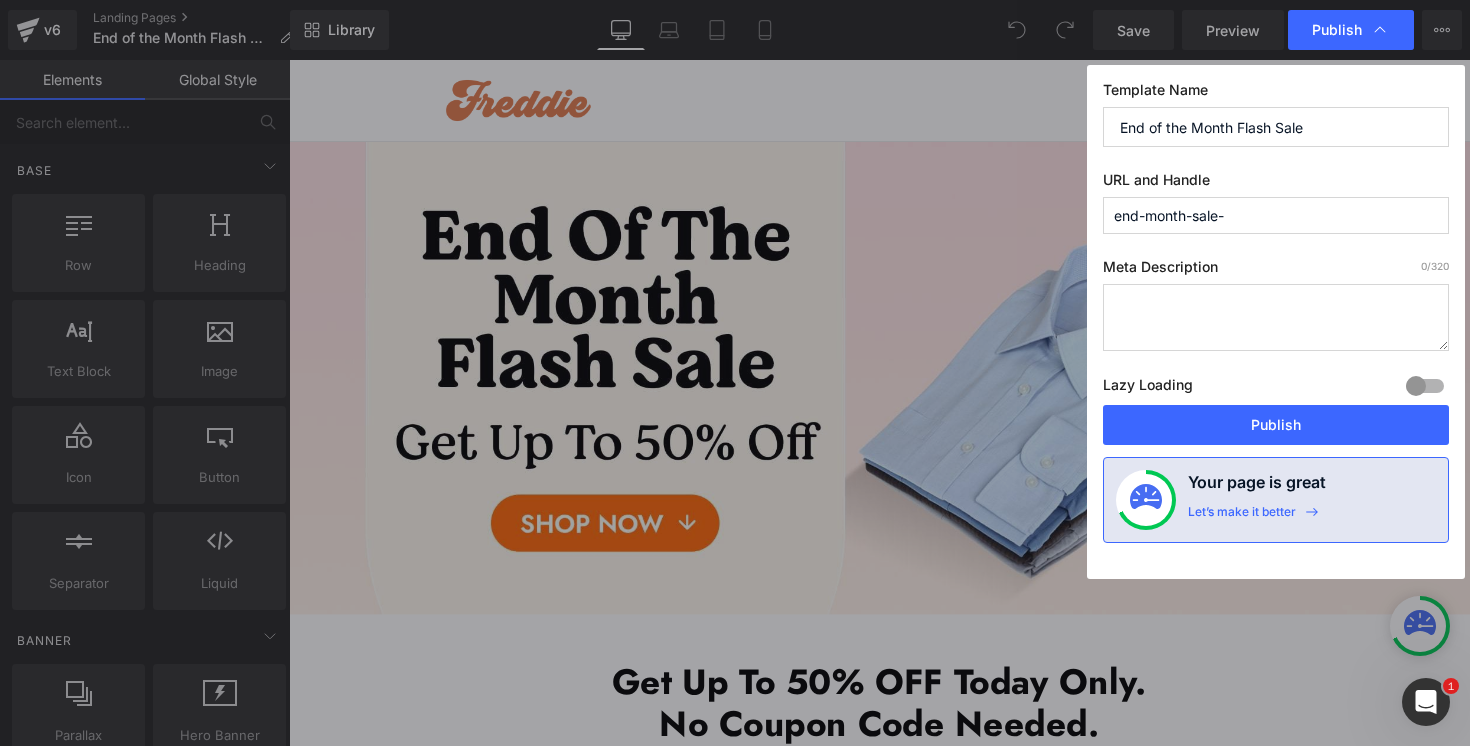 type on "end-month-sale-d" 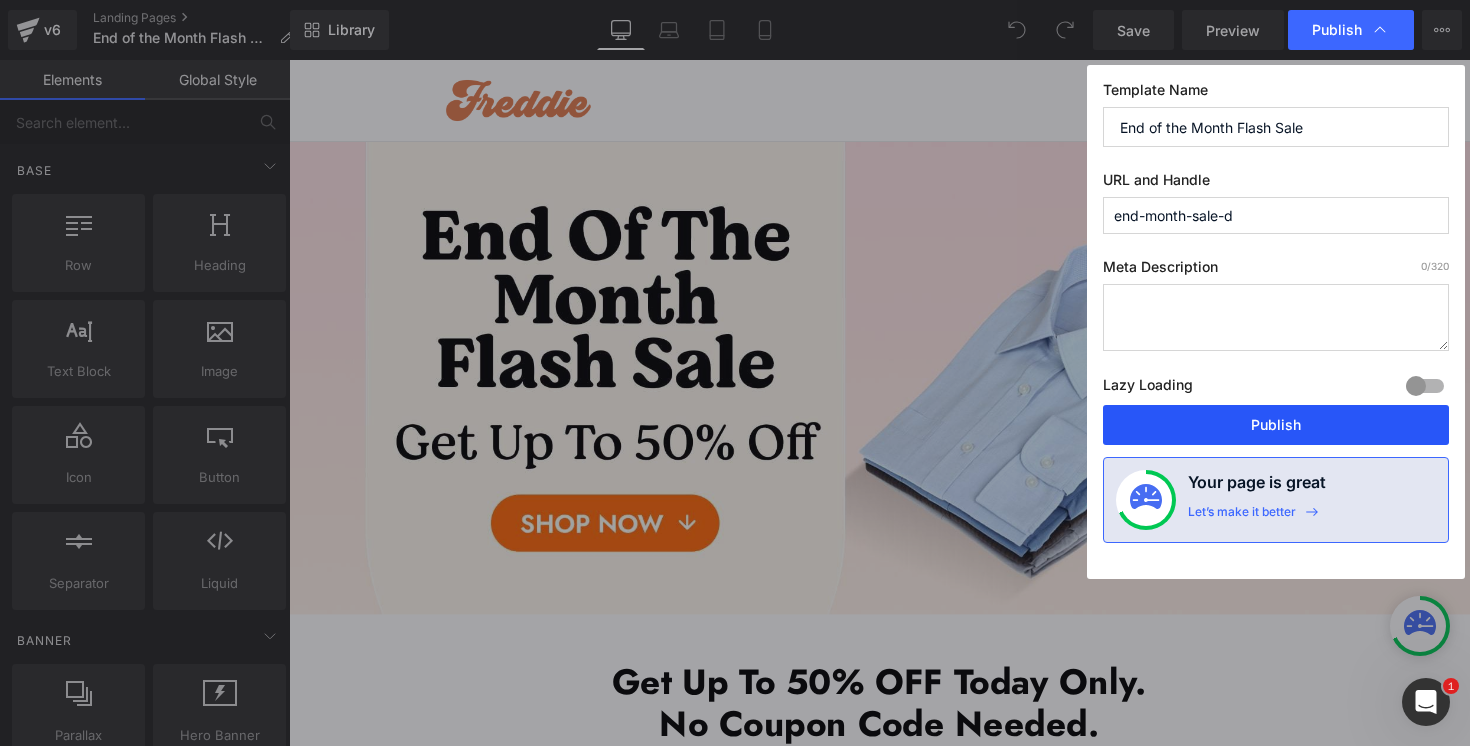 click on "Publish" at bounding box center [1276, 425] 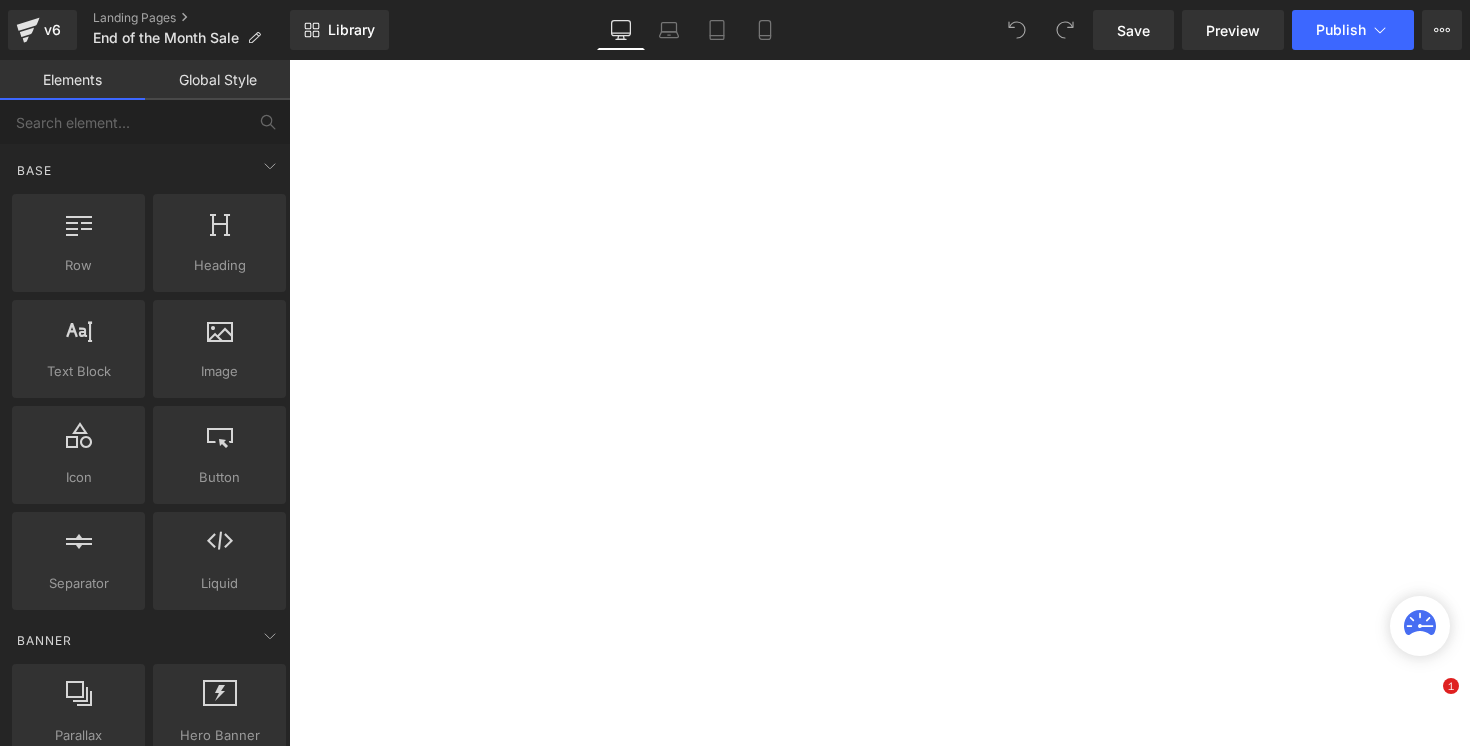 scroll, scrollTop: 0, scrollLeft: 0, axis: both 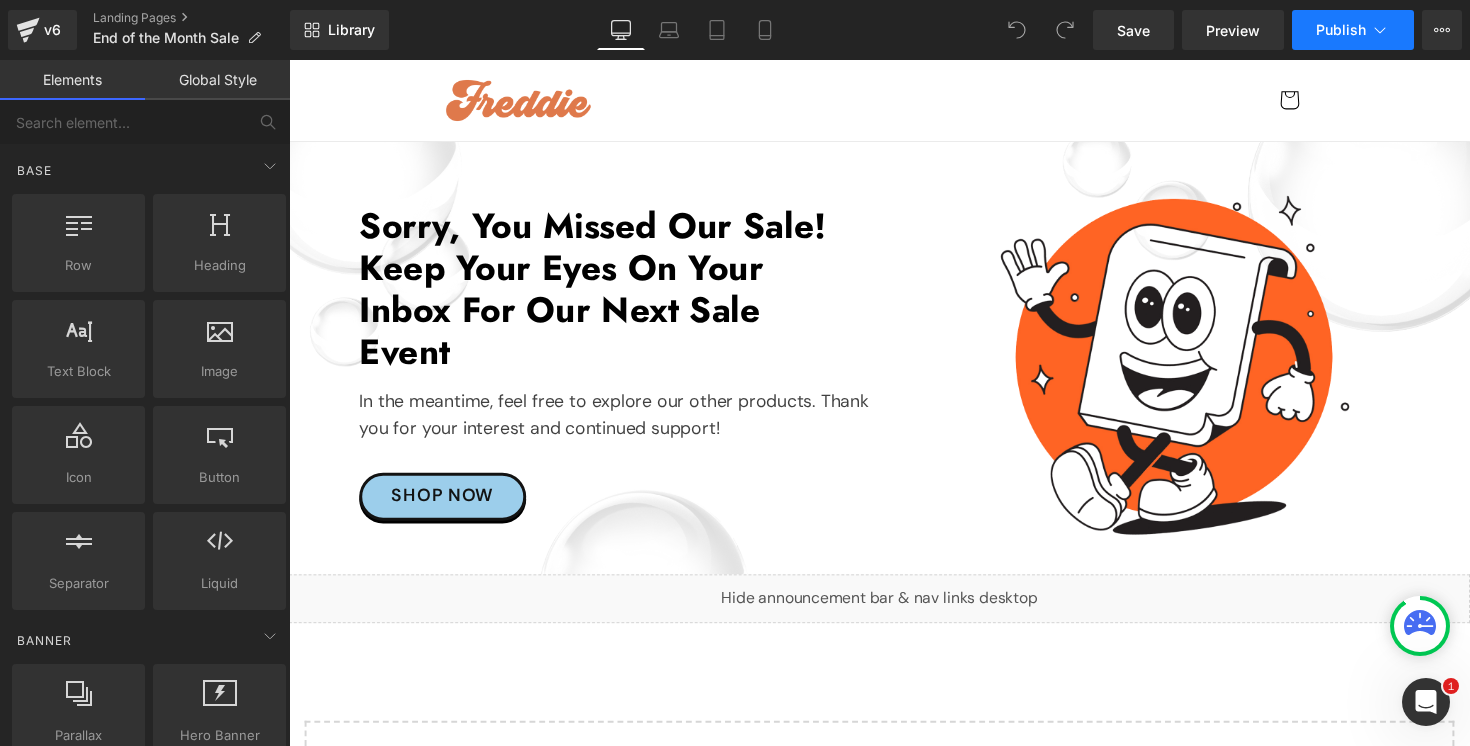 click on "Publish" at bounding box center (1341, 30) 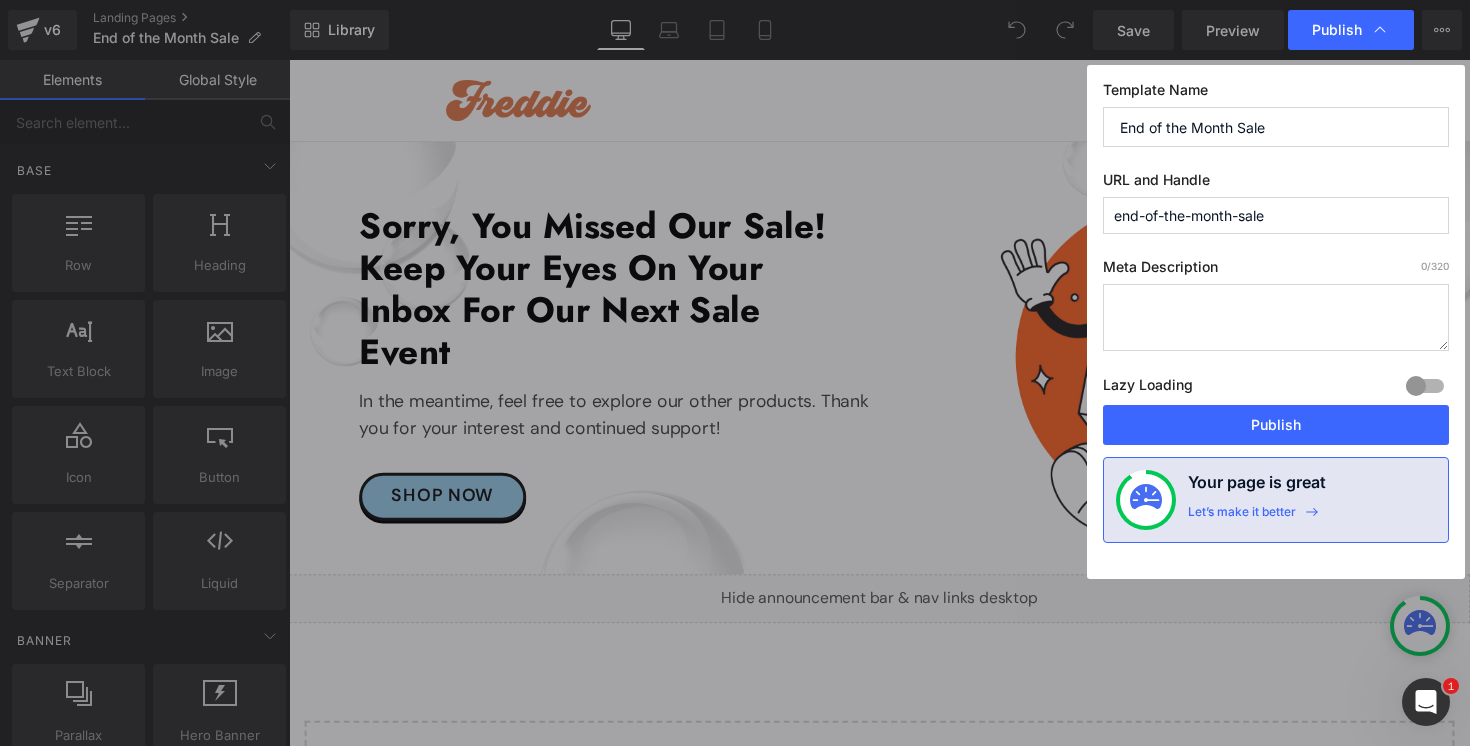 type 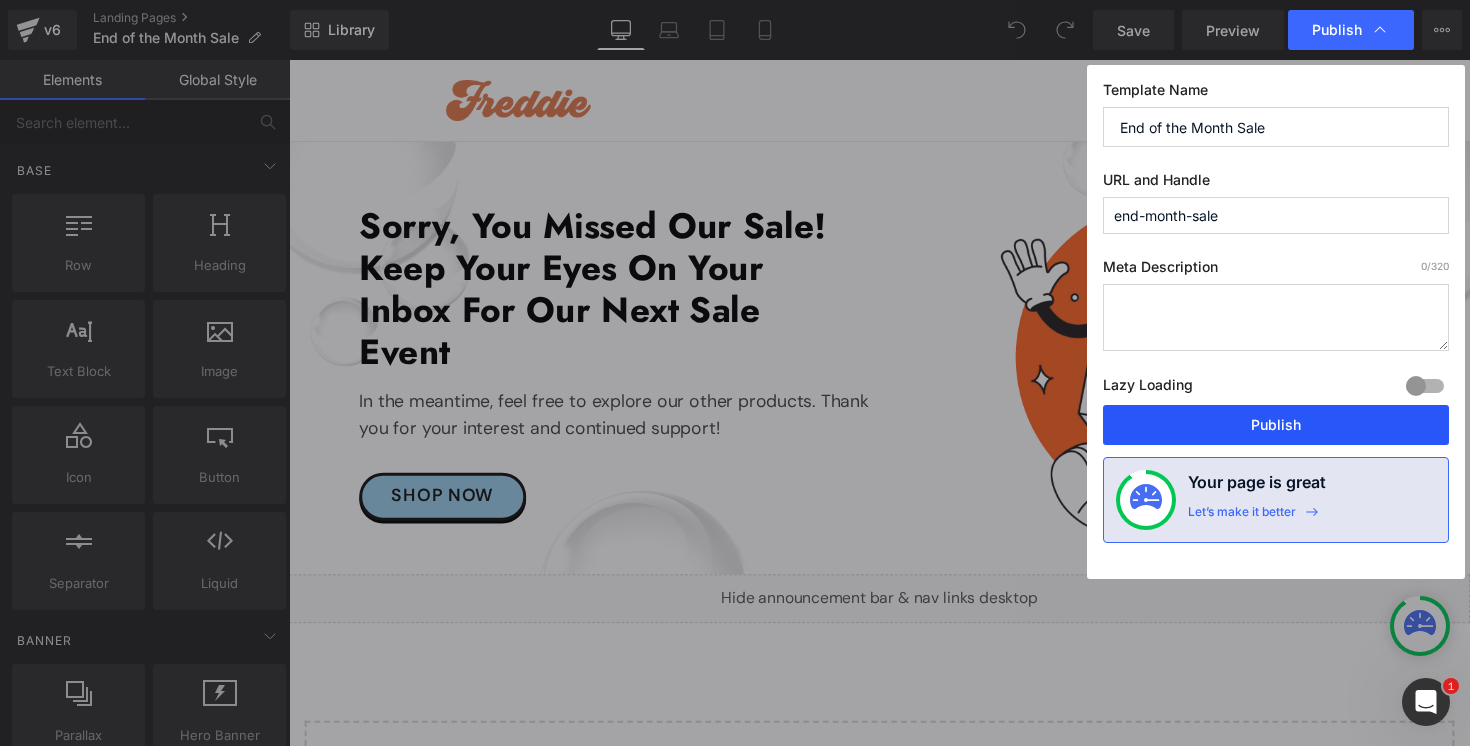 click on "Publish" at bounding box center (1276, 425) 